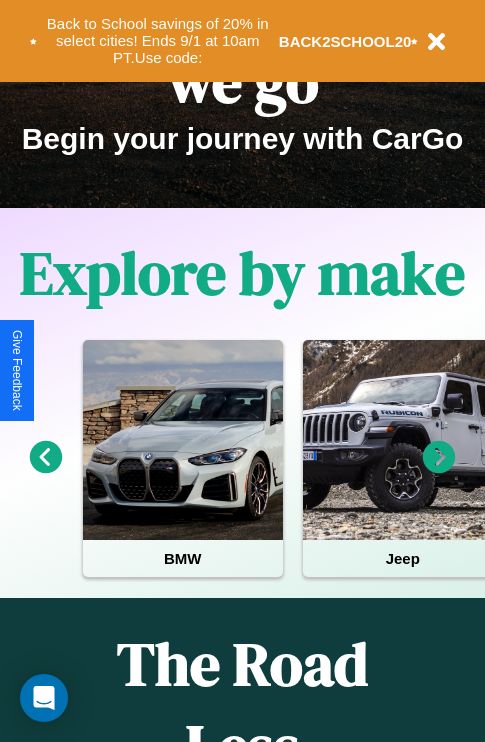 scroll, scrollTop: 308, scrollLeft: 0, axis: vertical 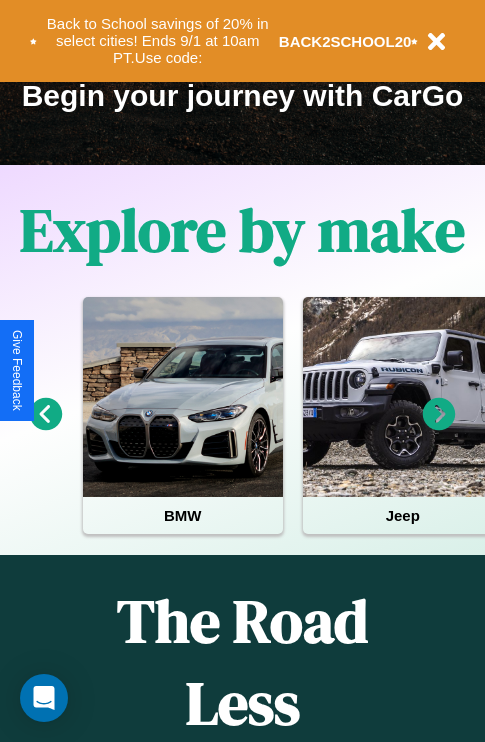 click 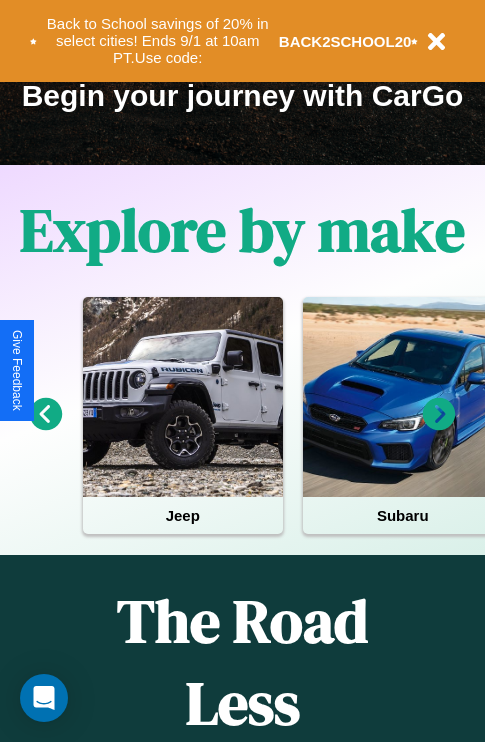 click 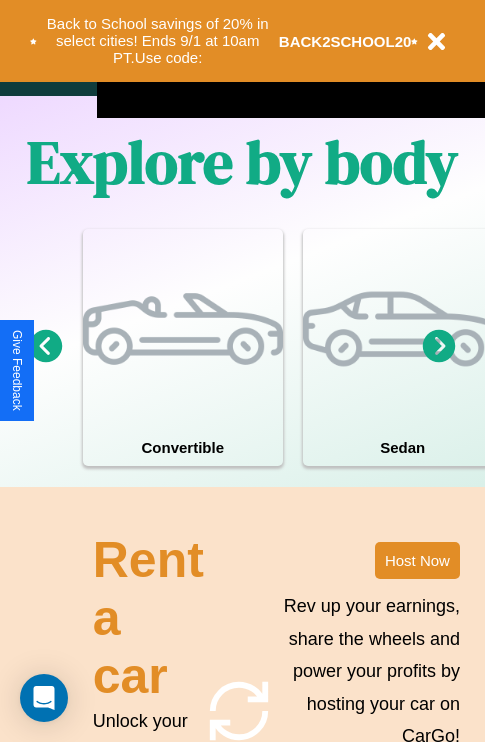 scroll, scrollTop: 1558, scrollLeft: 0, axis: vertical 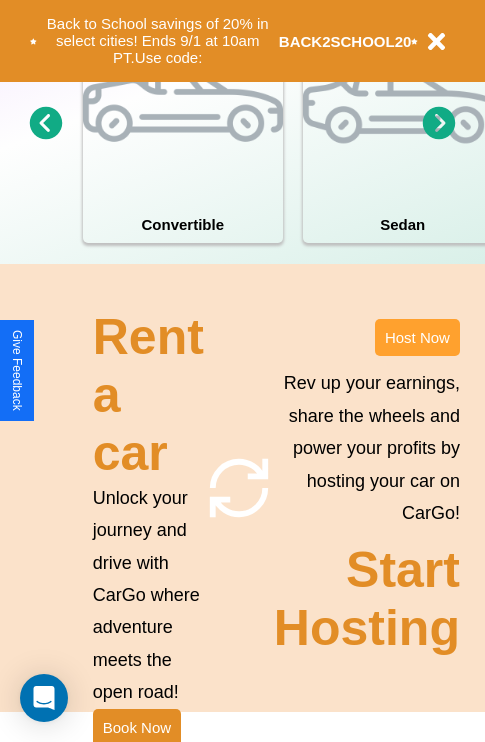 click on "Host Now" at bounding box center (417, 337) 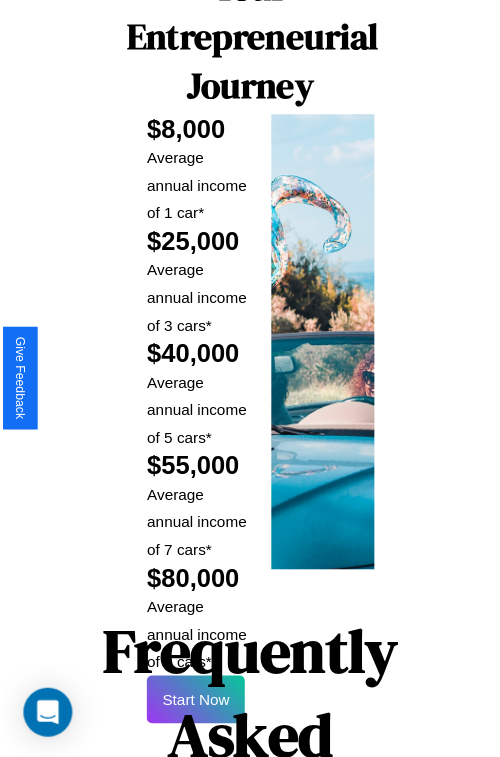 scroll, scrollTop: 35, scrollLeft: 0, axis: vertical 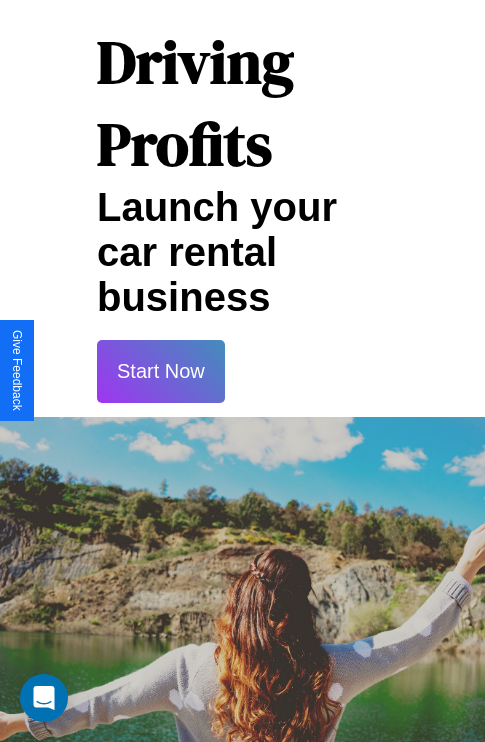 click on "Start Now" at bounding box center (161, 371) 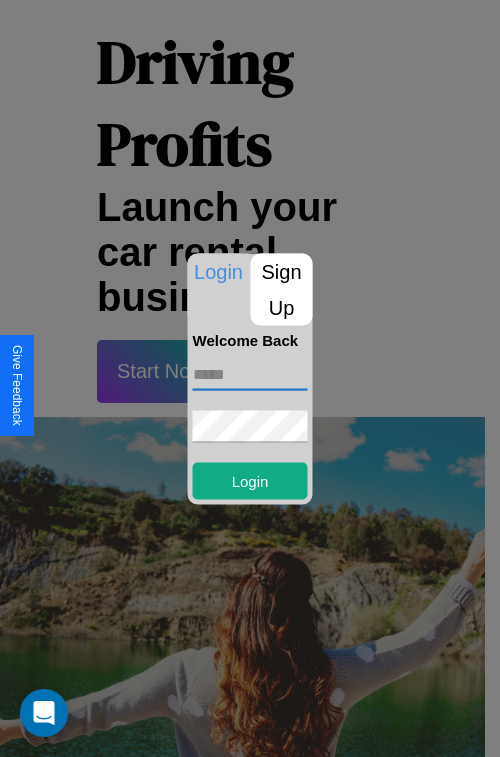 click at bounding box center [250, 374] 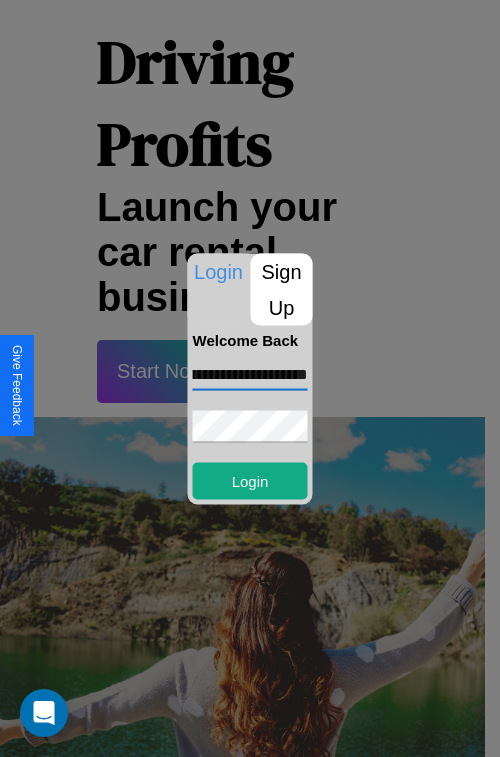 scroll, scrollTop: 0, scrollLeft: 103, axis: horizontal 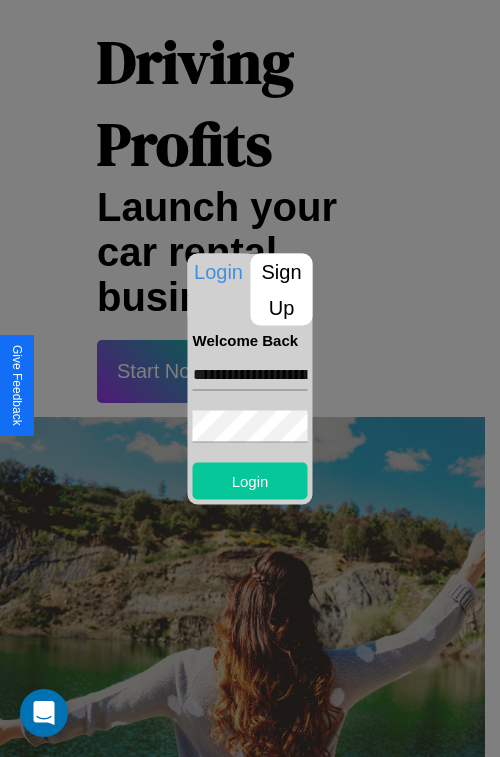 click on "Login" at bounding box center (250, 480) 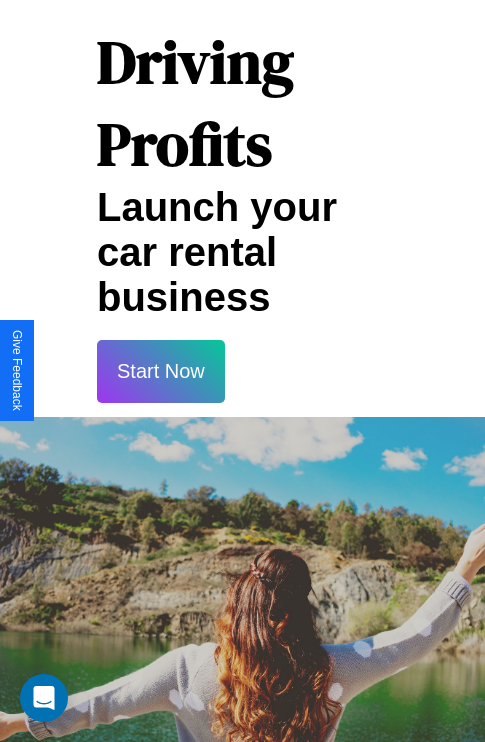 scroll, scrollTop: 37, scrollLeft: 0, axis: vertical 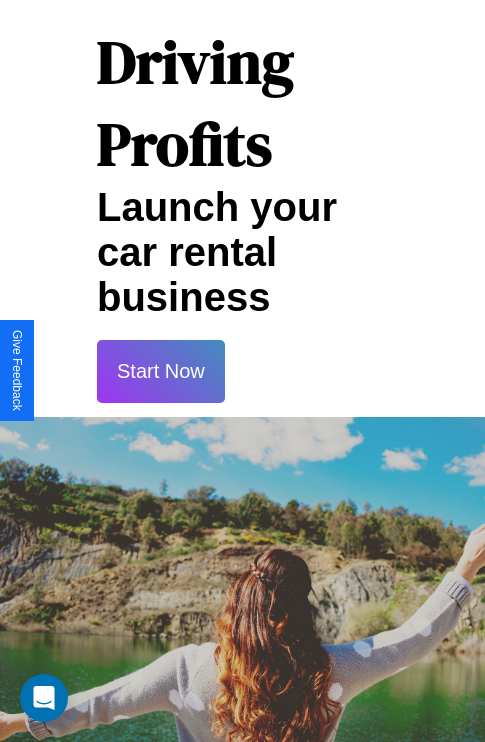 click on "Start Now" at bounding box center [161, 371] 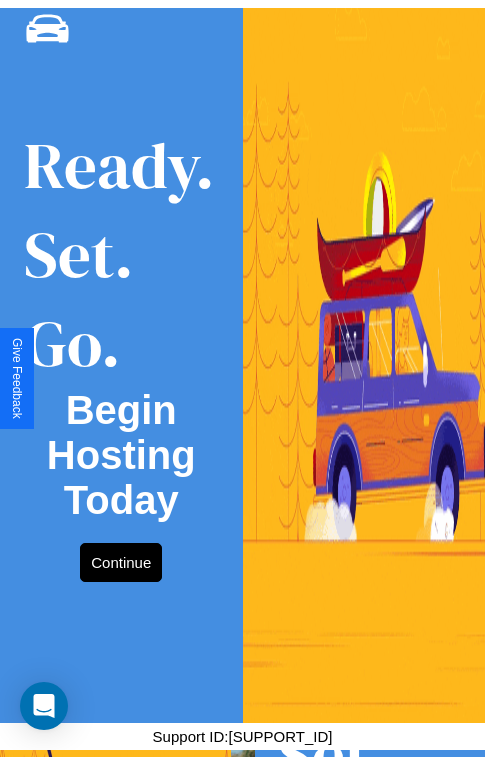 scroll, scrollTop: 0, scrollLeft: 0, axis: both 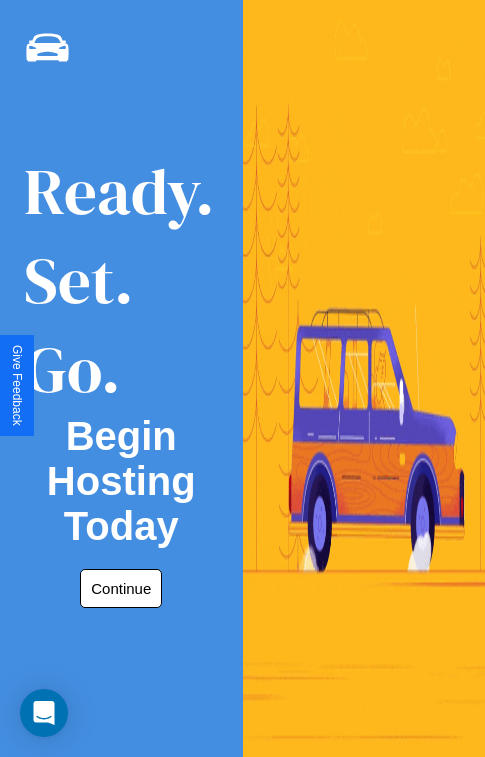 click on "Continue" at bounding box center (121, 588) 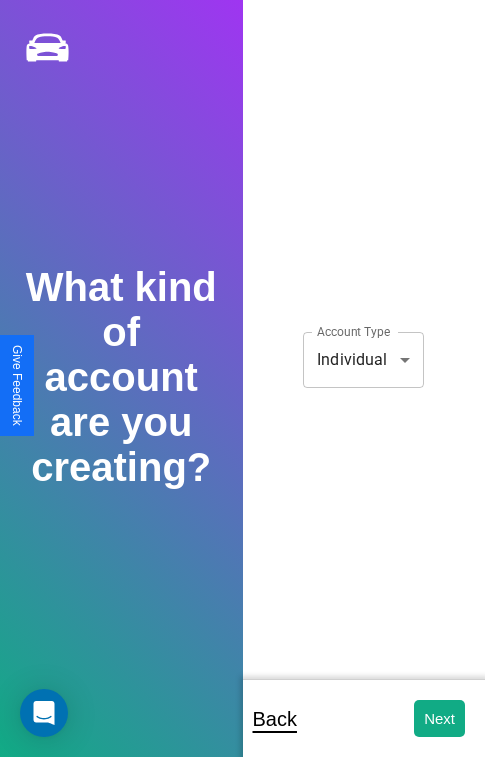 click on "**********" at bounding box center [242, 392] 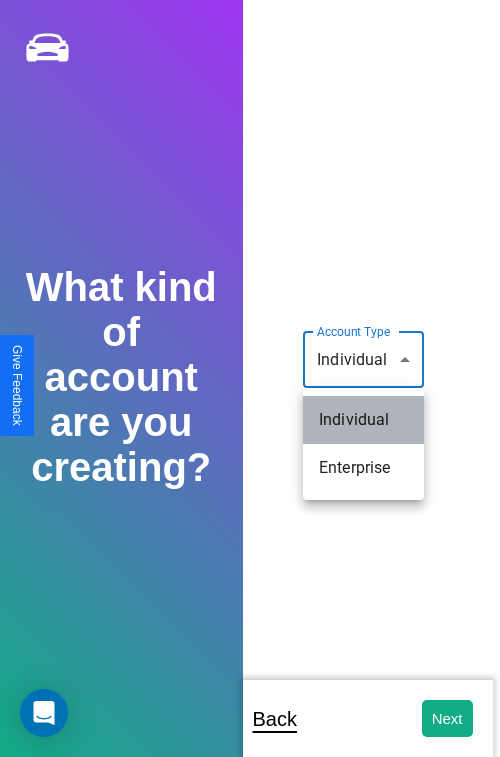 click on "Individual" at bounding box center (363, 420) 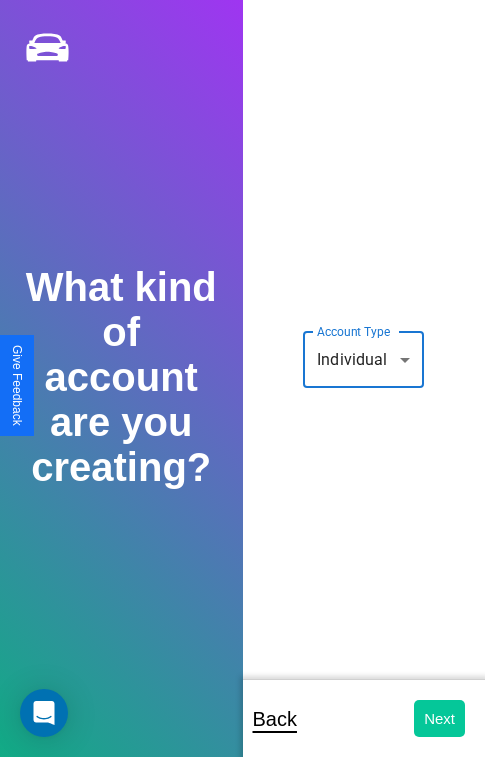 click on "Next" at bounding box center [439, 718] 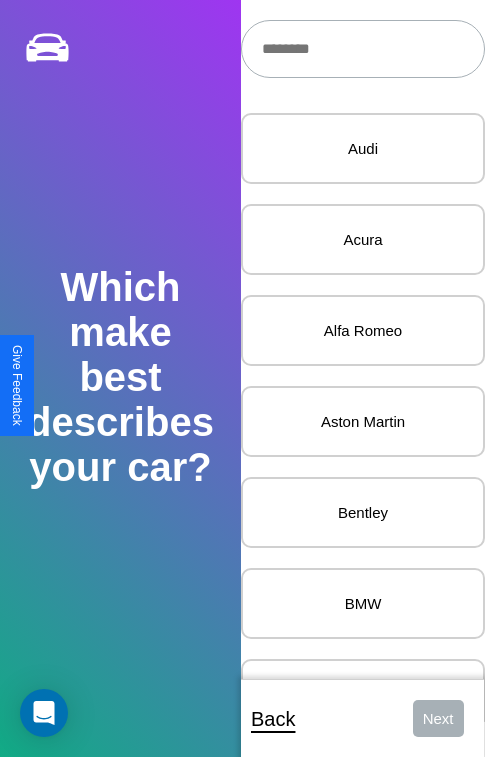 scroll, scrollTop: 27, scrollLeft: 0, axis: vertical 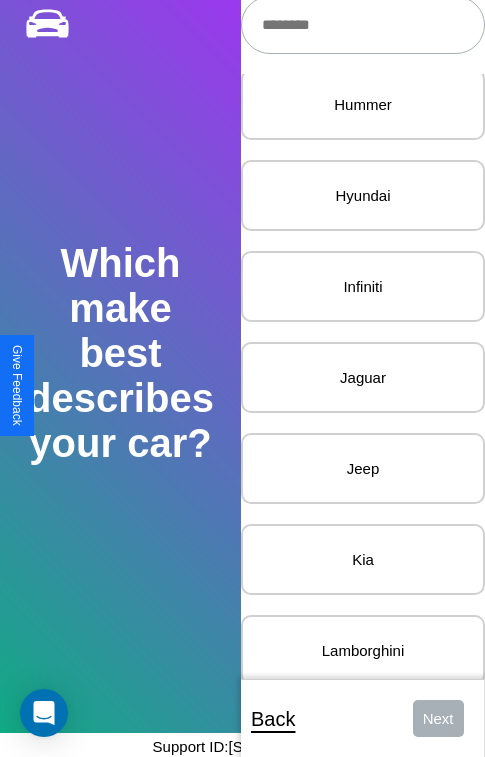 click on "Jaguar" at bounding box center (363, 377) 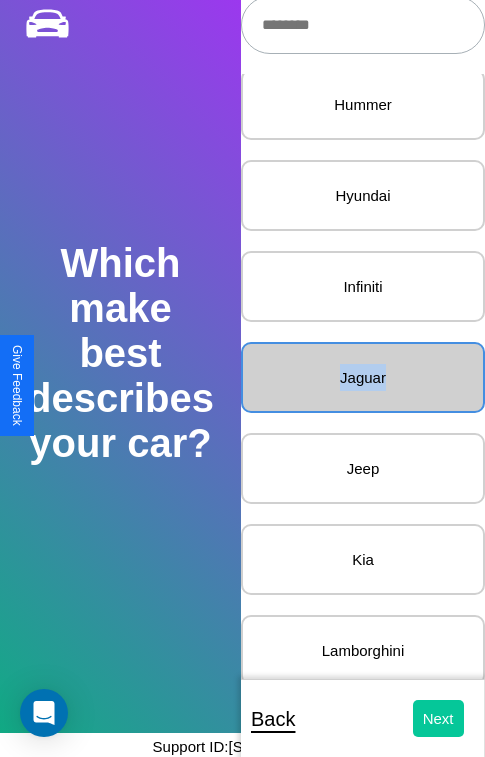 click on "Next" at bounding box center (438, 718) 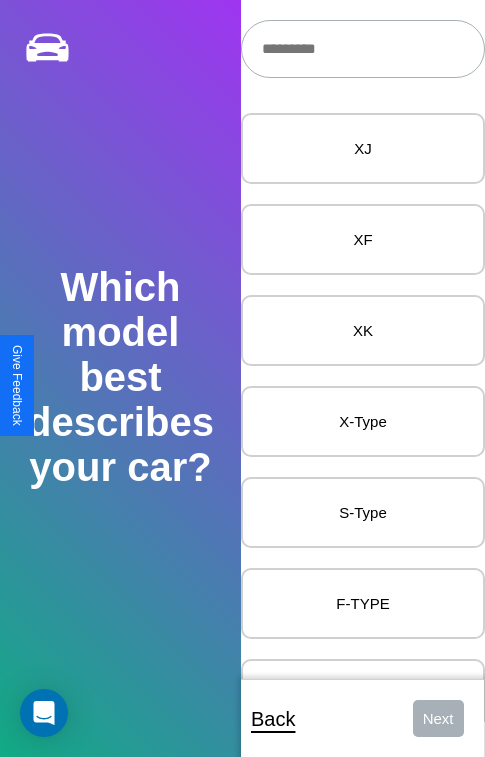 scroll, scrollTop: 27, scrollLeft: 0, axis: vertical 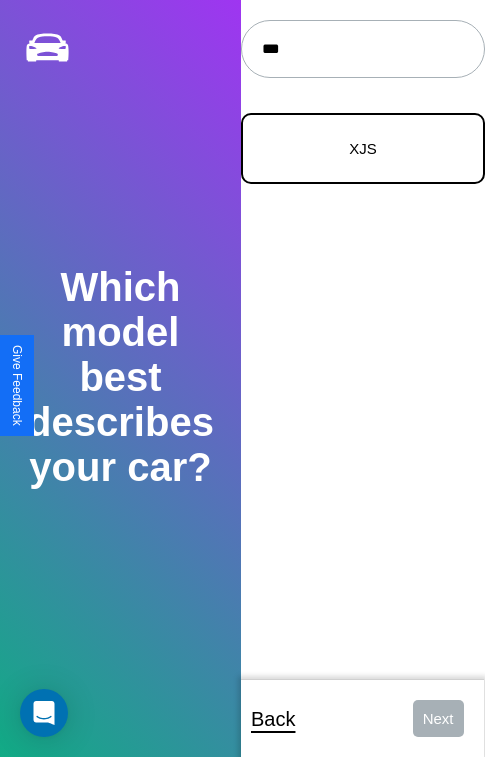 type on "***" 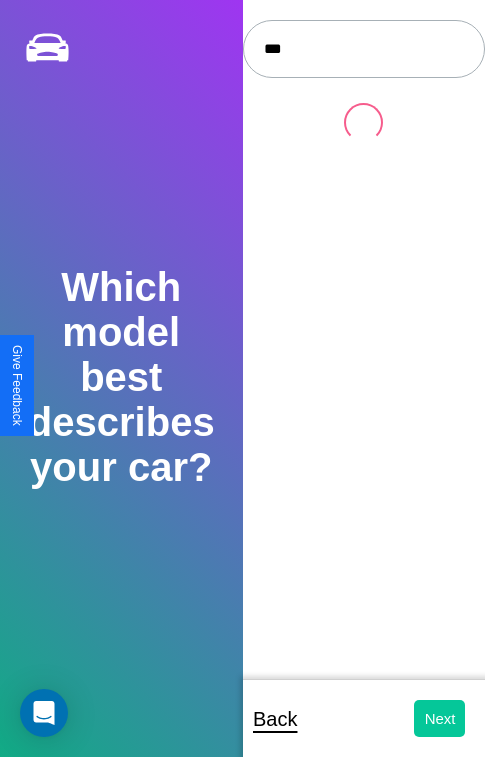 click on "Next" at bounding box center (439, 718) 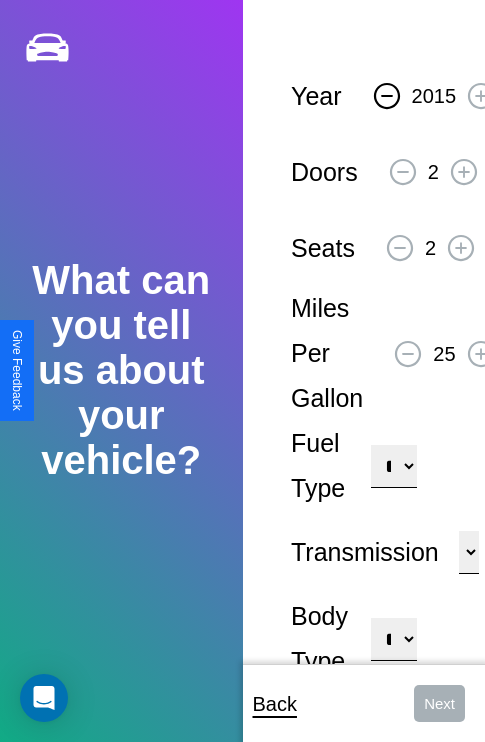 click 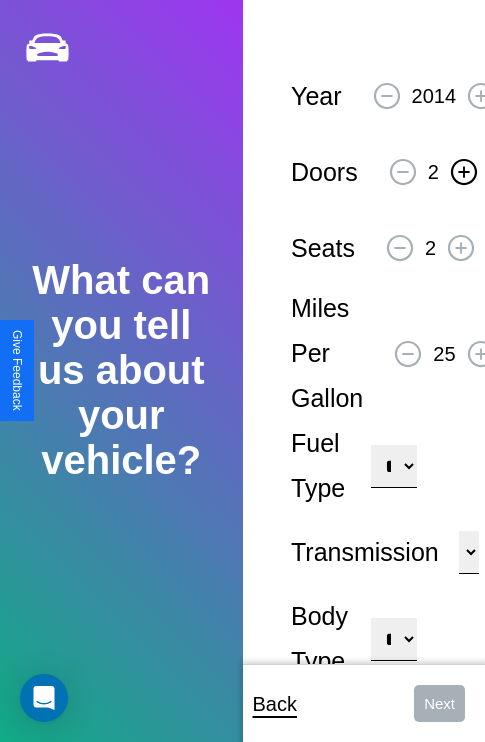 click 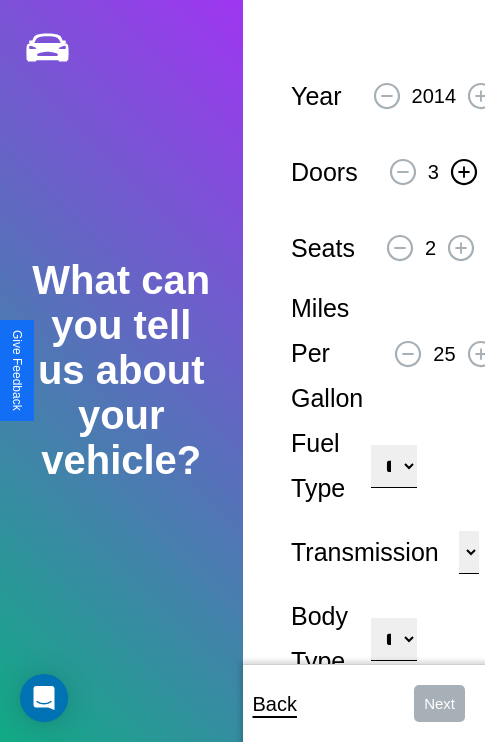 click 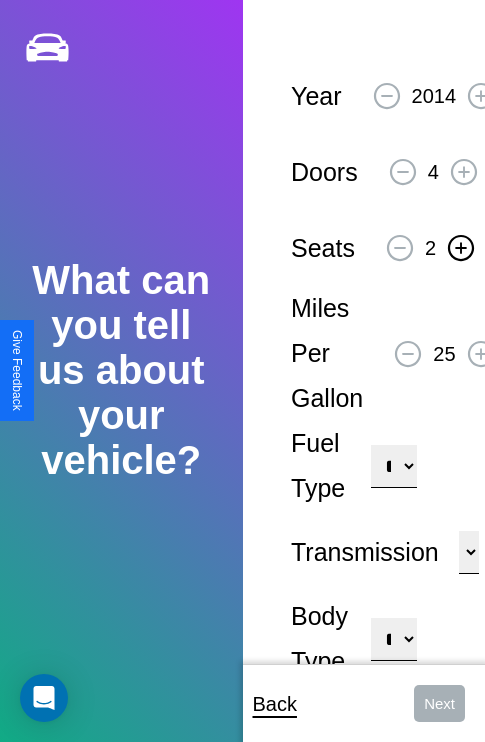 click 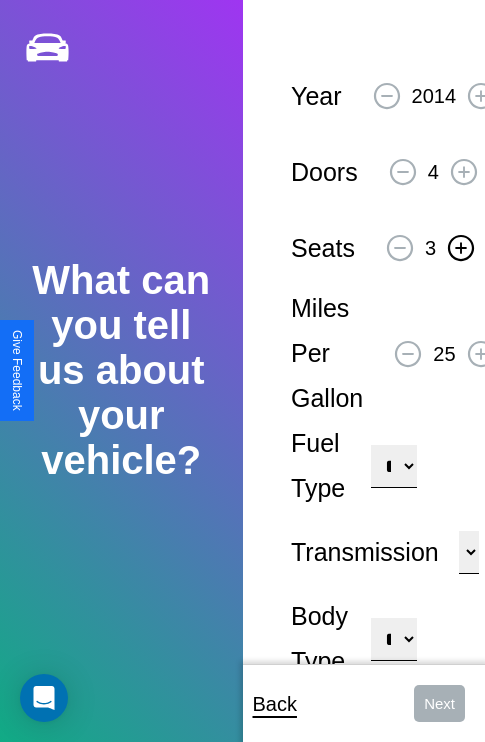 click 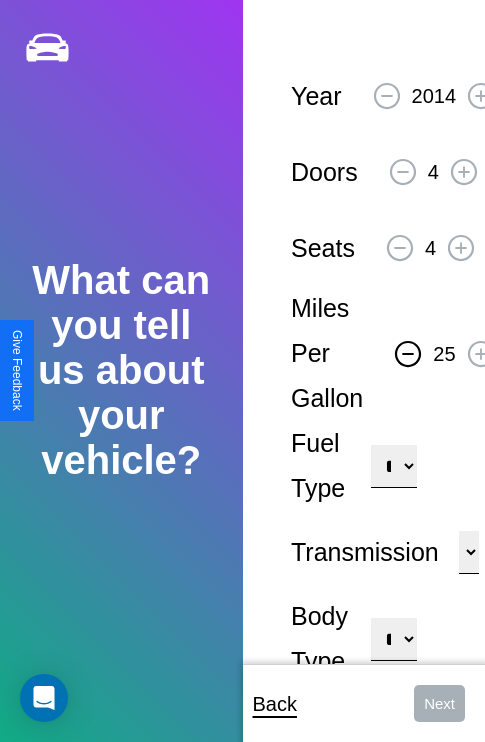 click 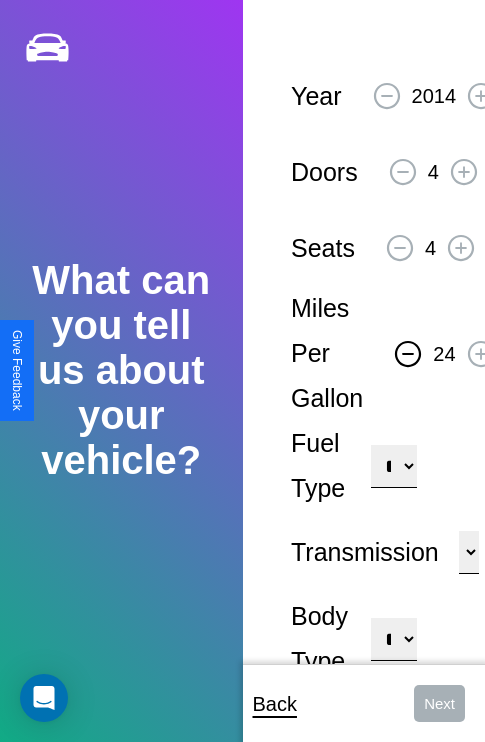 click 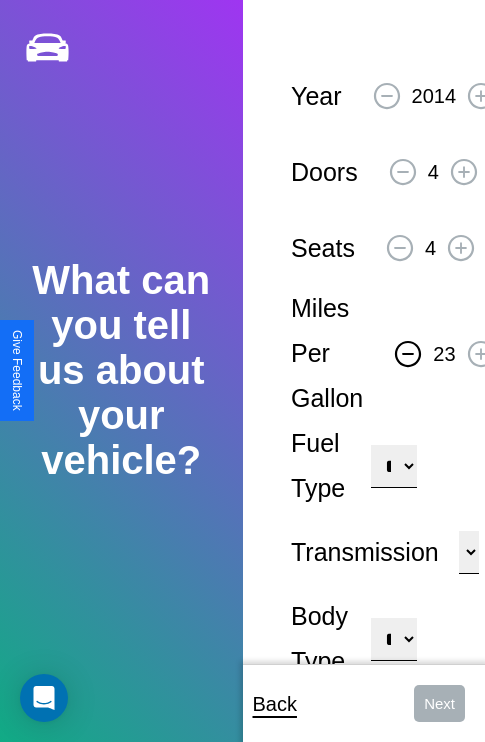 click 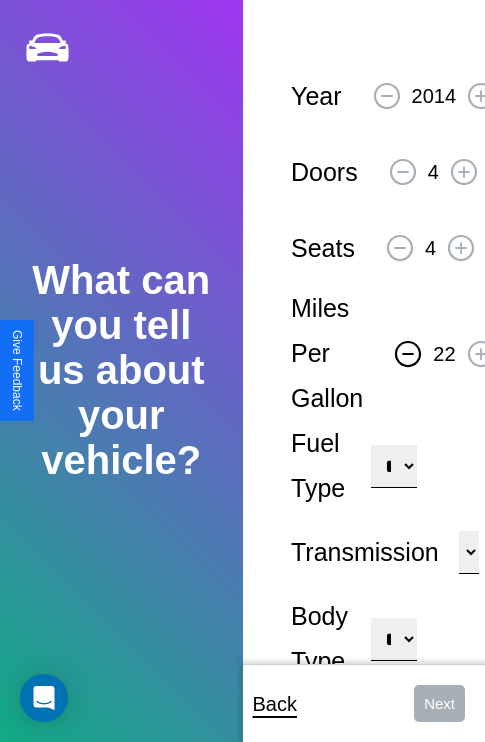 click on "**********" at bounding box center (393, 466) 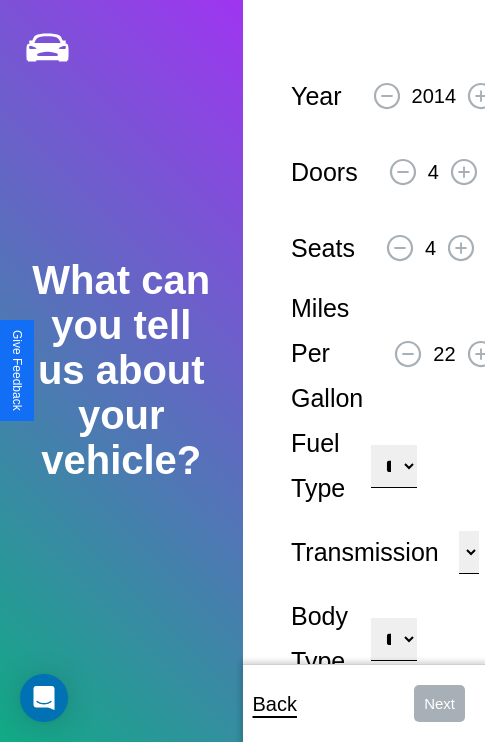 select on "********" 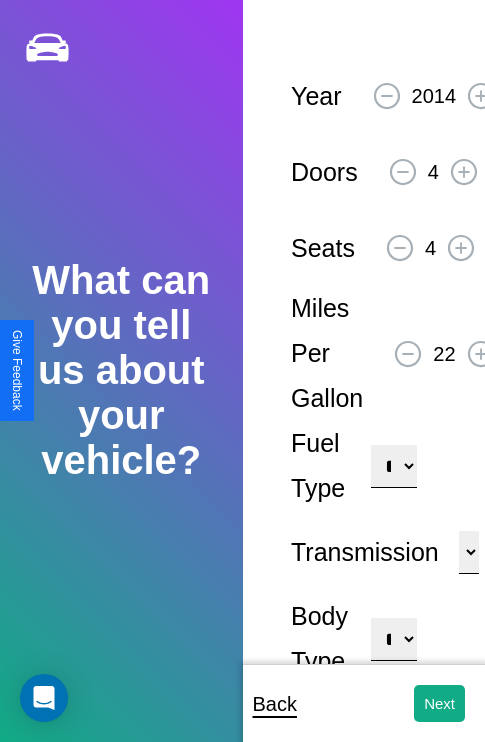 click on "**********" at bounding box center (393, 639) 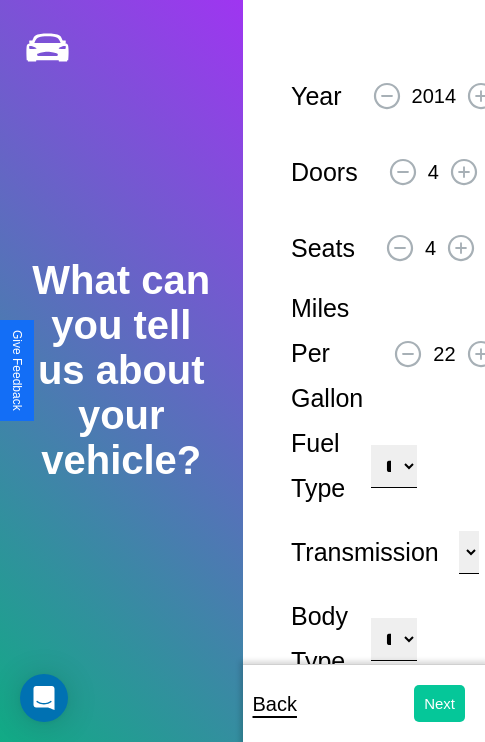 click on "Next" at bounding box center [439, 703] 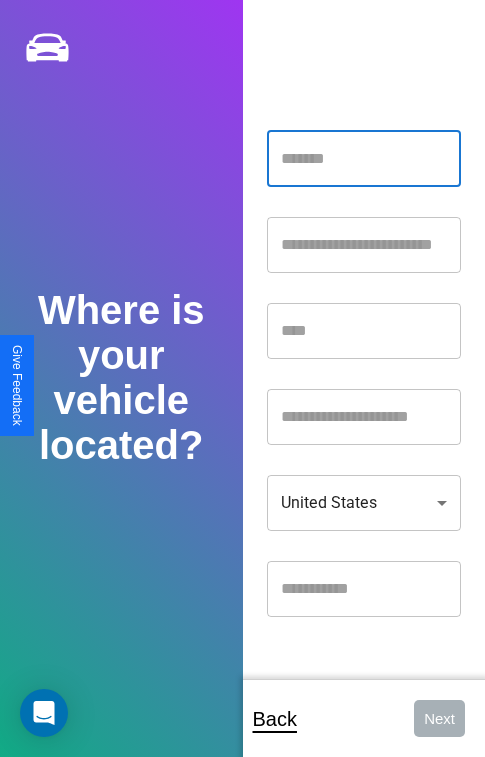 click at bounding box center (364, 159) 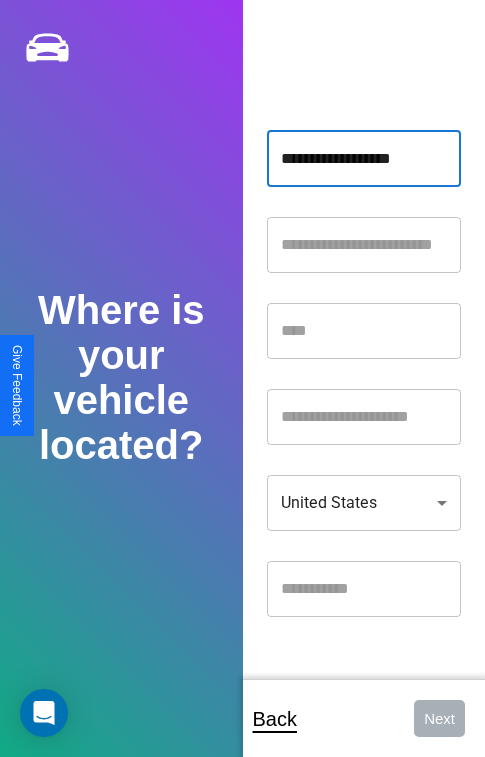 type on "**********" 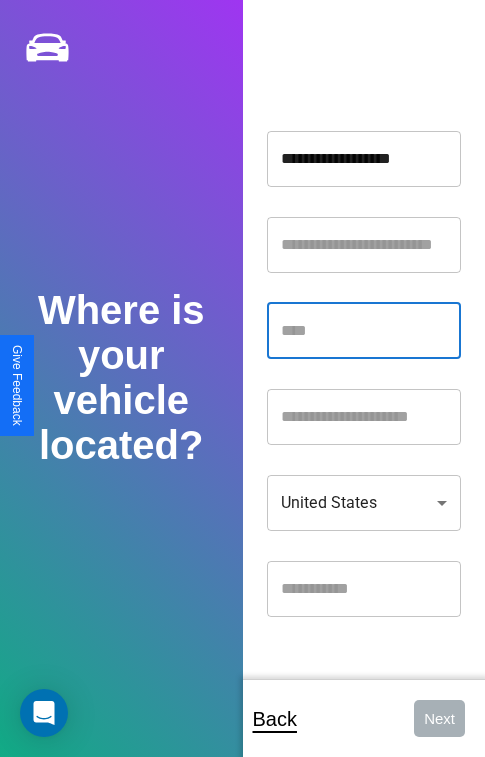 click at bounding box center [364, 331] 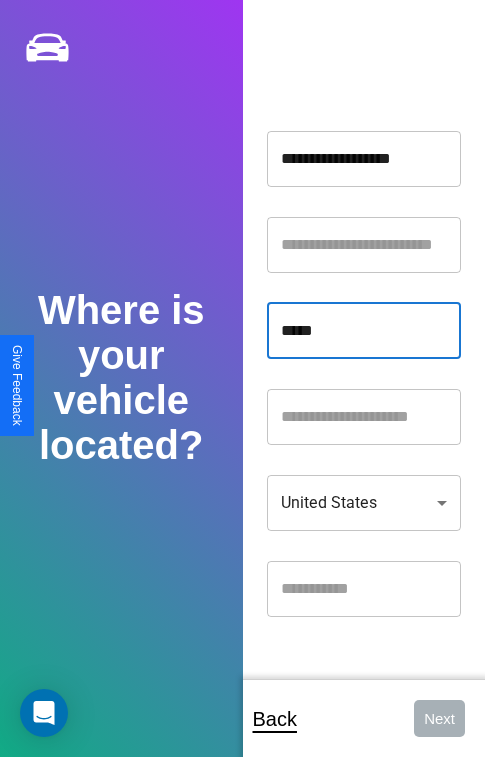 type on "*****" 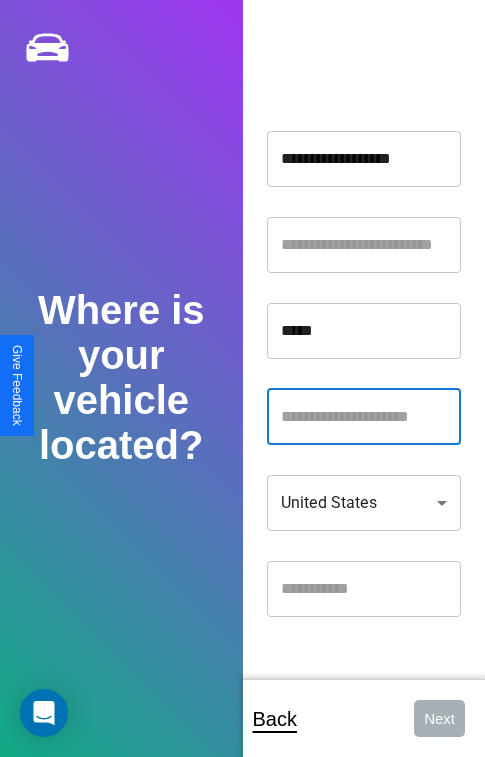 click at bounding box center (364, 417) 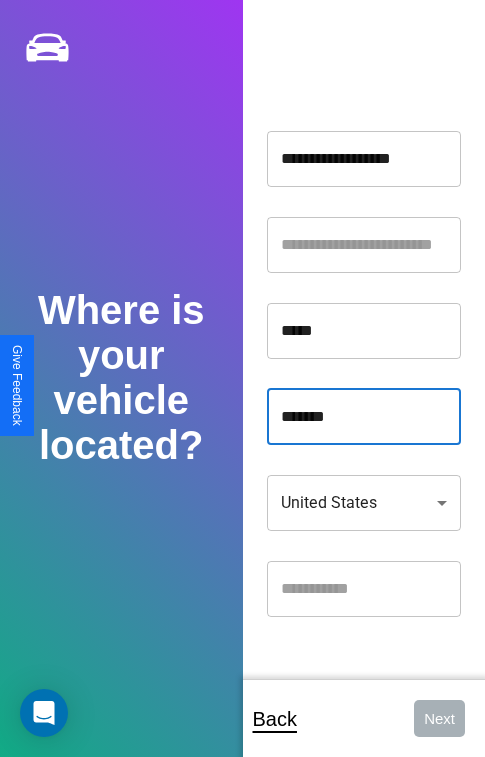 type on "*******" 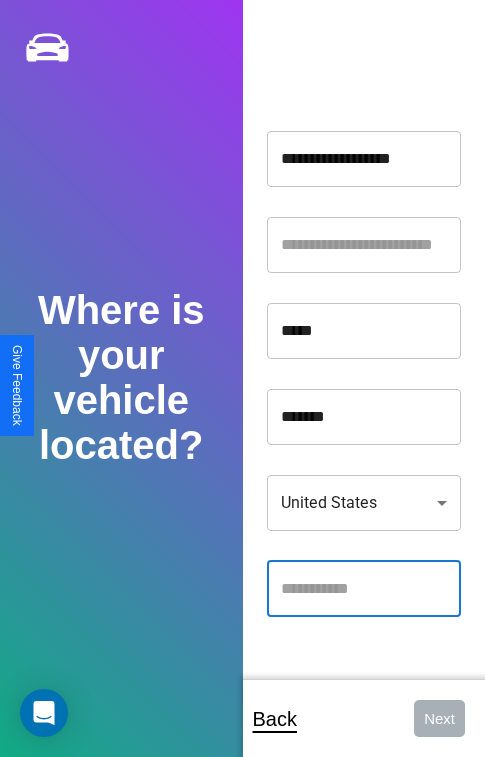click at bounding box center [364, 589] 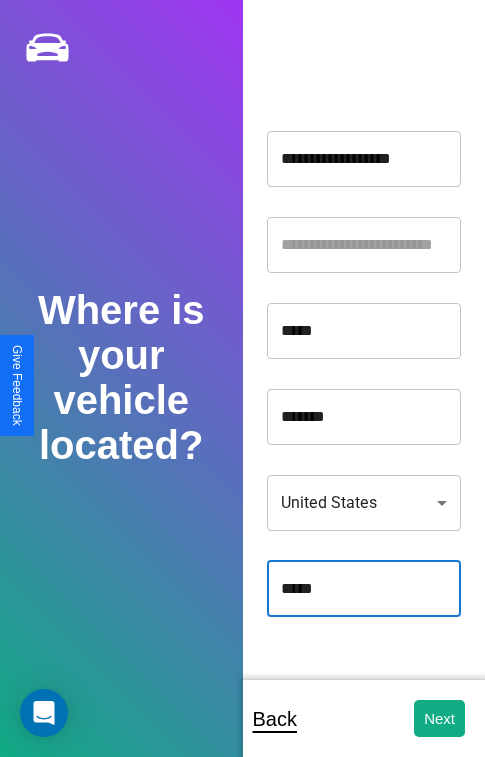 type on "*****" 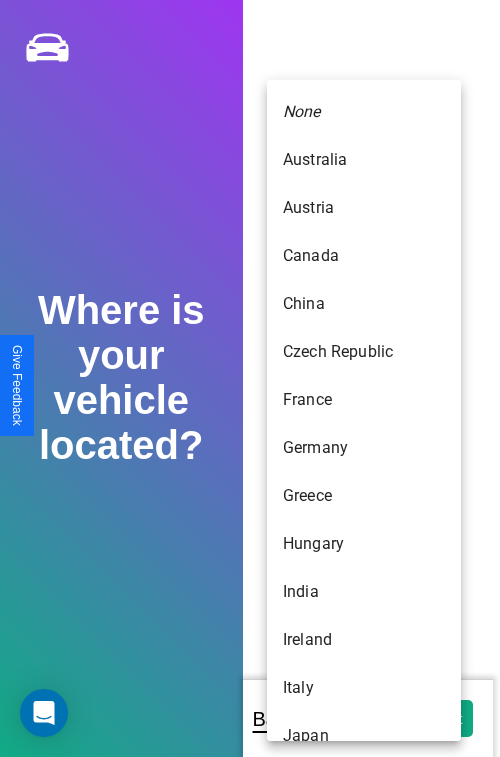 click on "United States" at bounding box center [364, 1168] 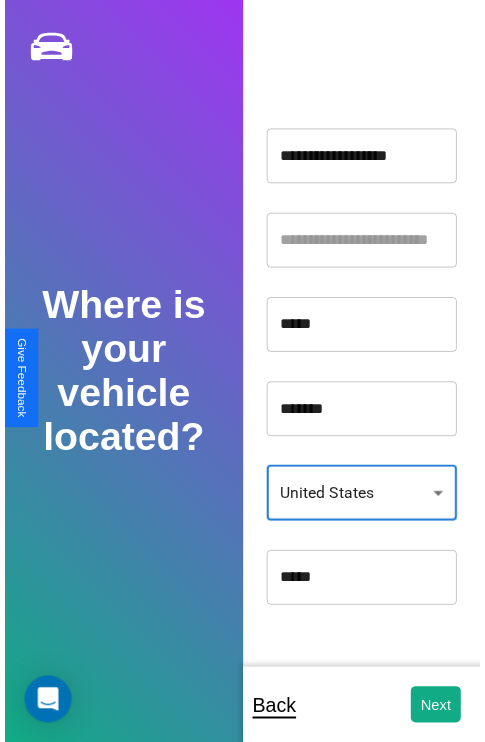 scroll, scrollTop: 459, scrollLeft: 0, axis: vertical 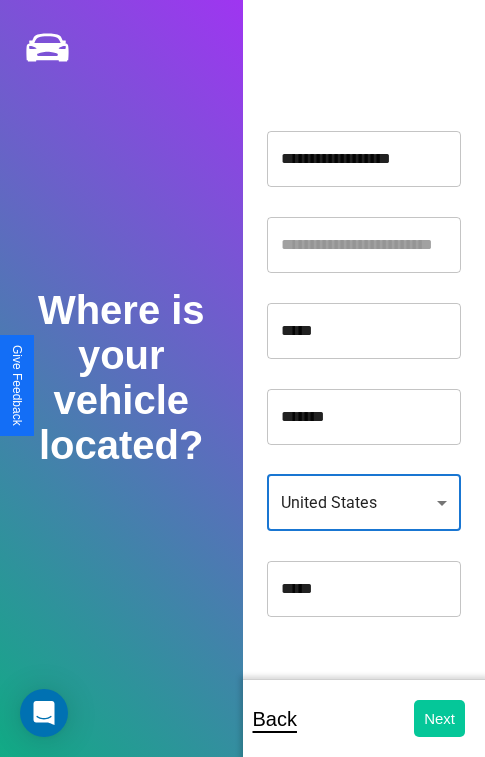 click on "Next" at bounding box center [439, 718] 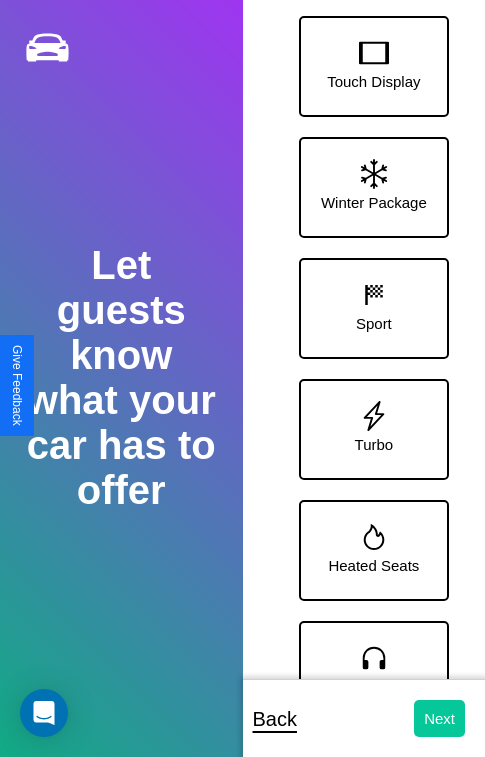 click on "Next" at bounding box center [439, 718] 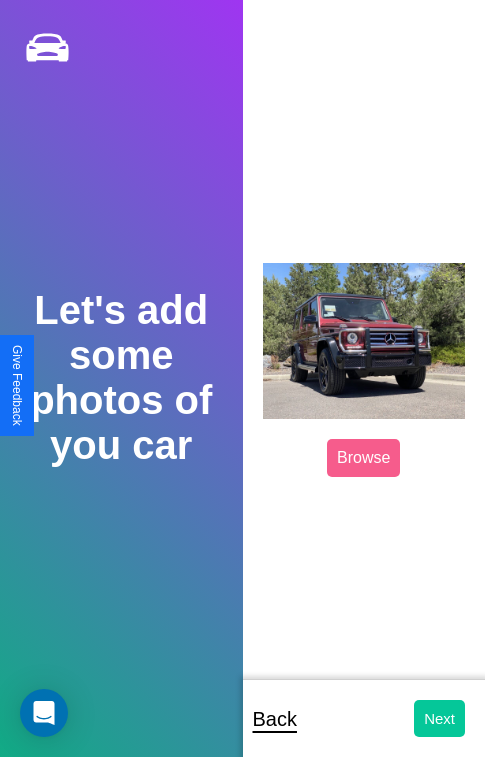 click on "Next" at bounding box center [439, 718] 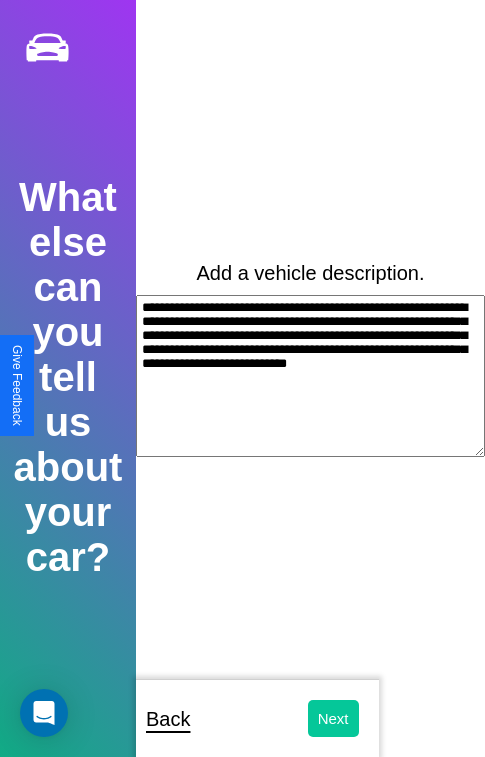 type on "**********" 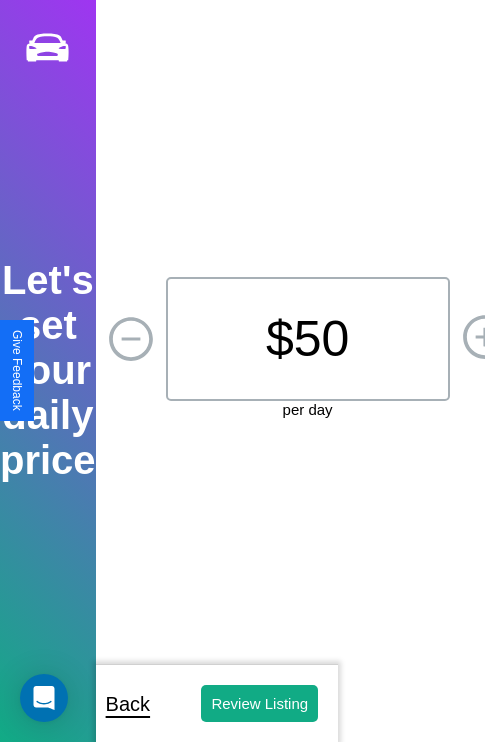 click on "$ 50" at bounding box center (308, 339) 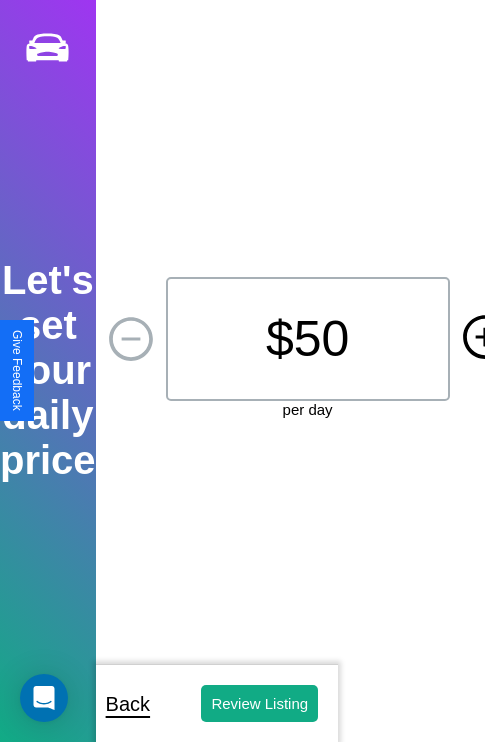 click 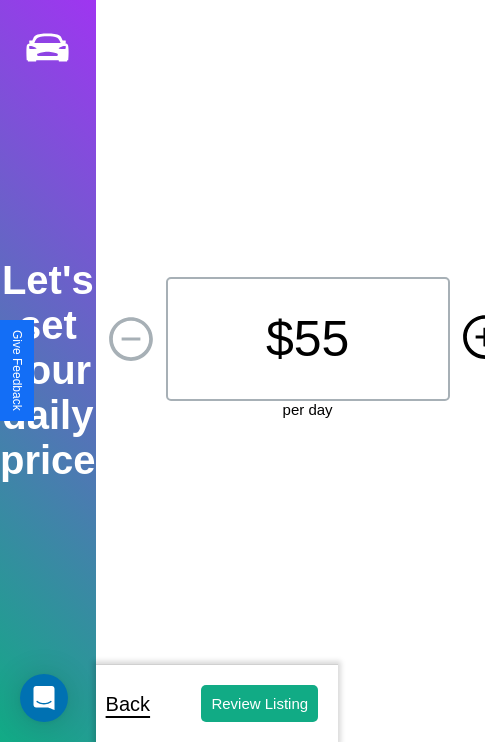 click 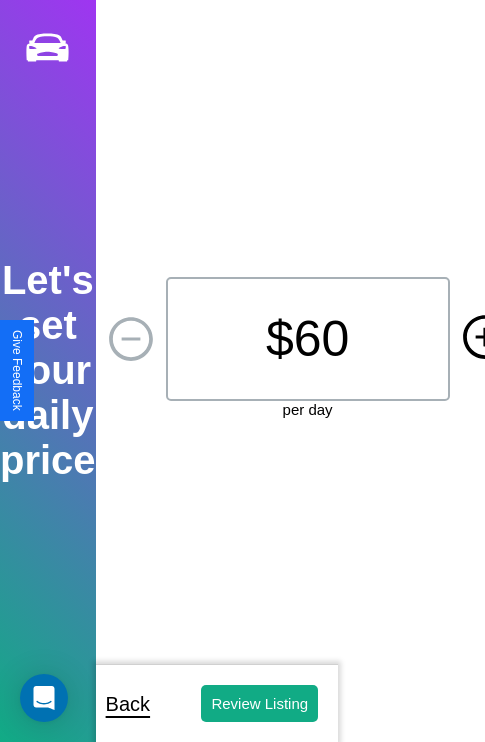 click 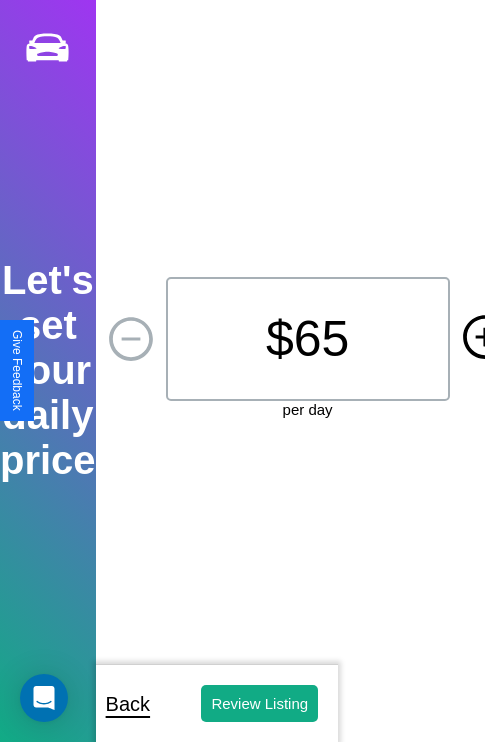 click 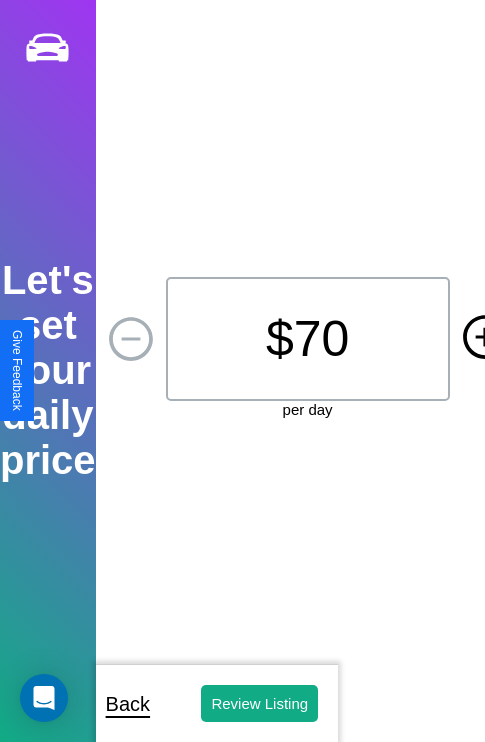 click 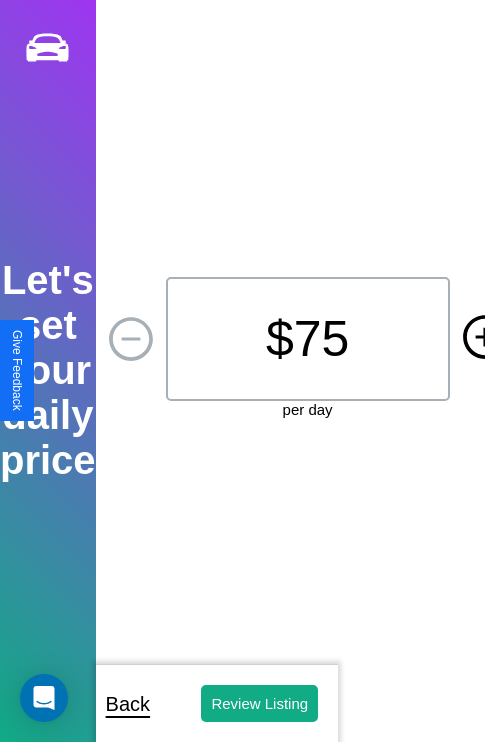 click 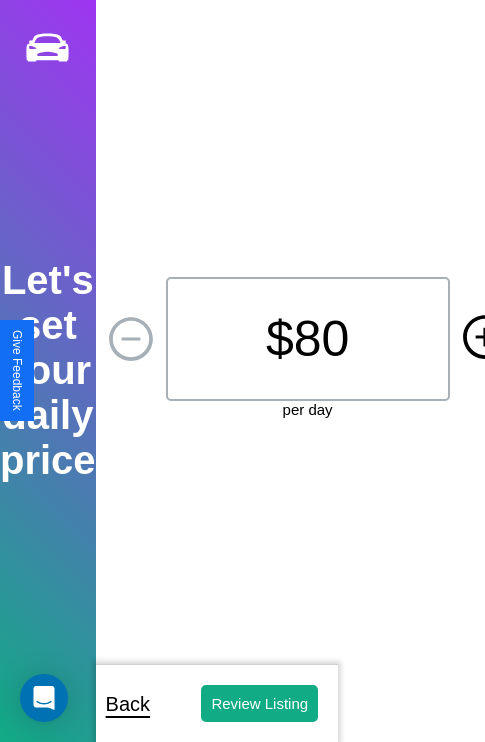 click 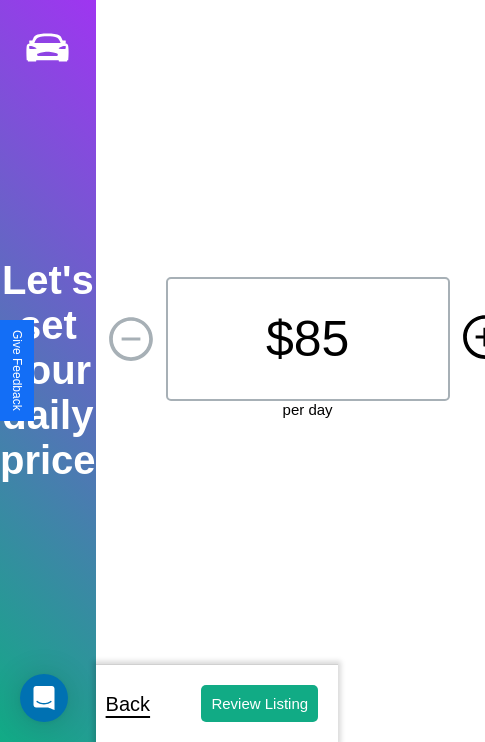 click 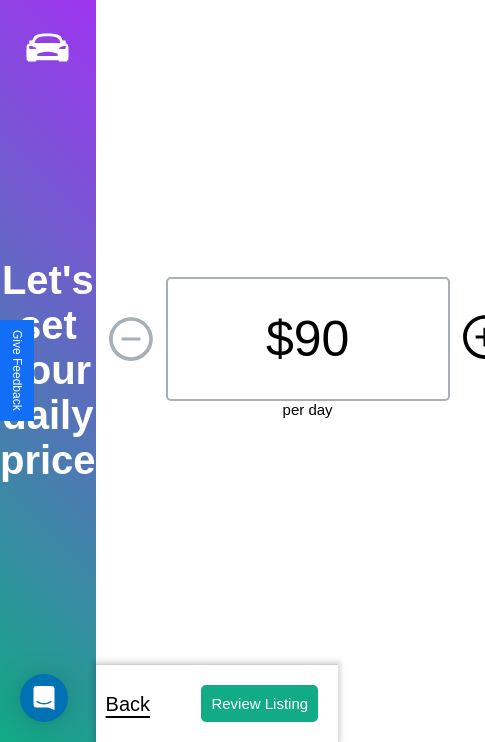 click 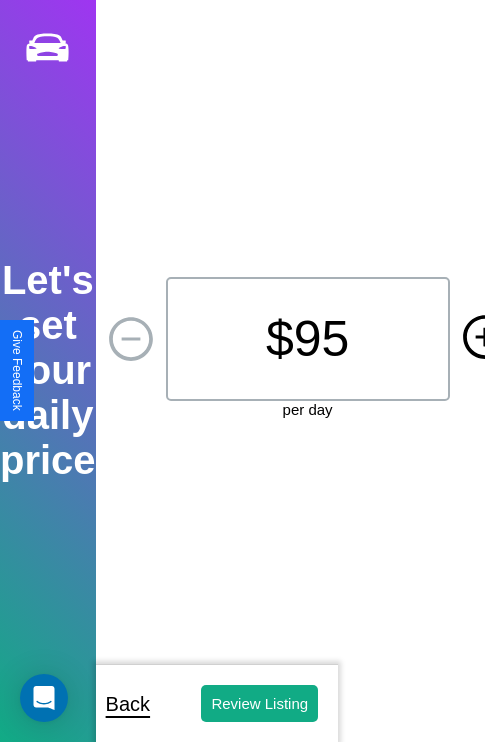 click 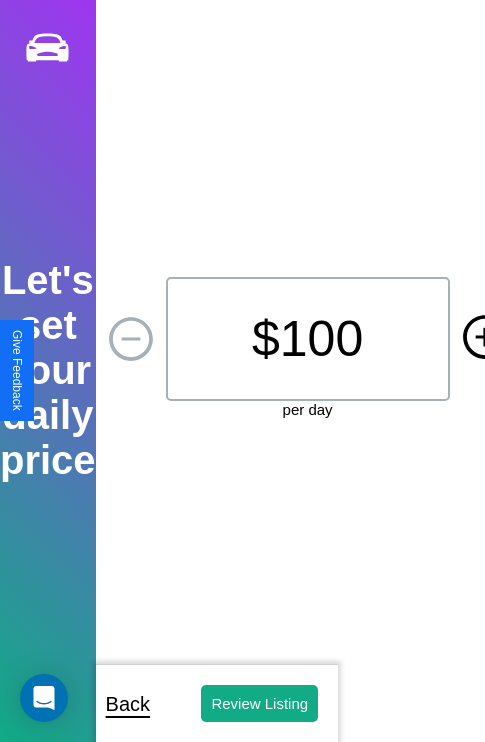 click 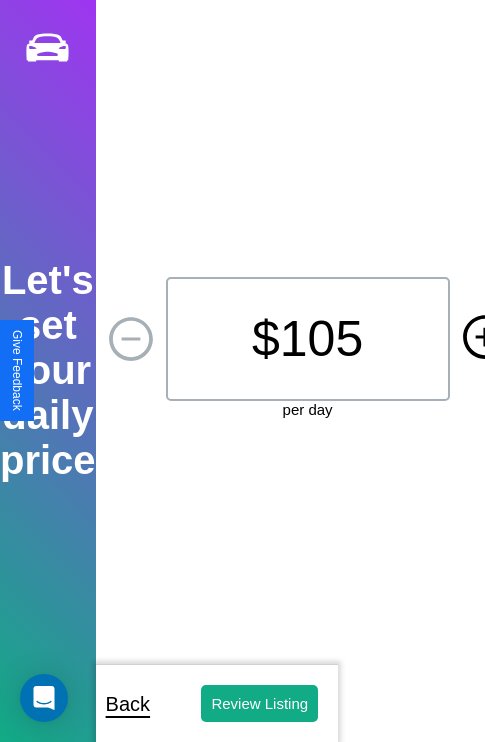 click 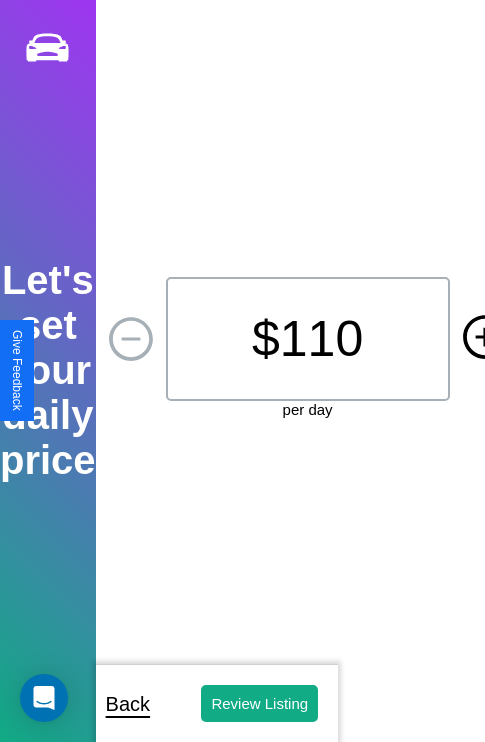 click 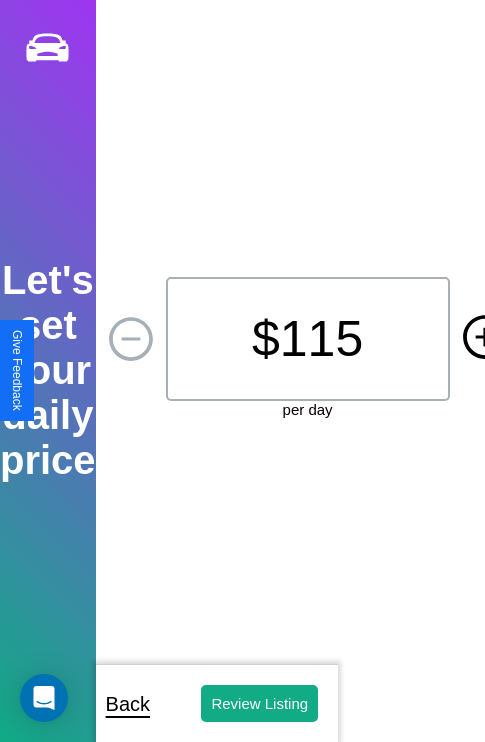 click 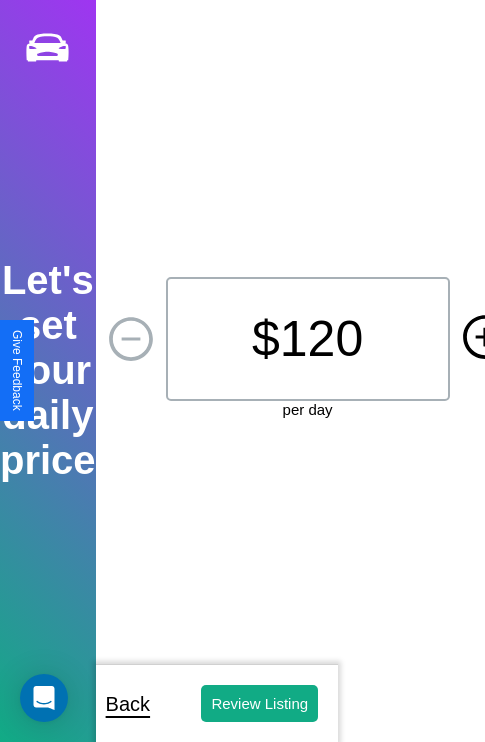 click 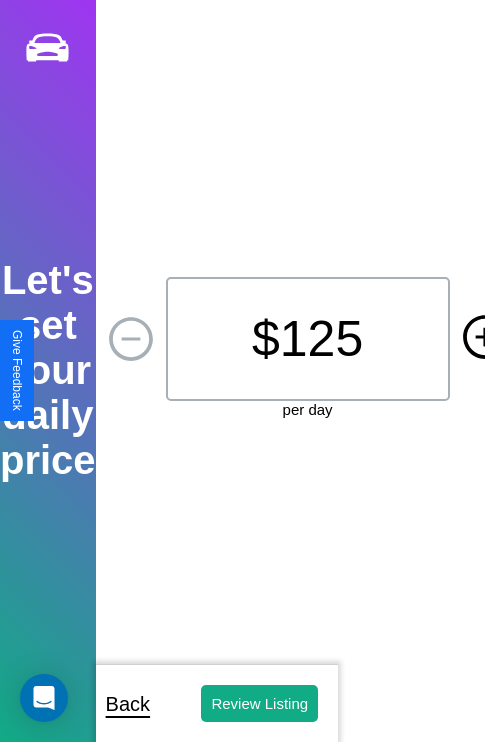 click 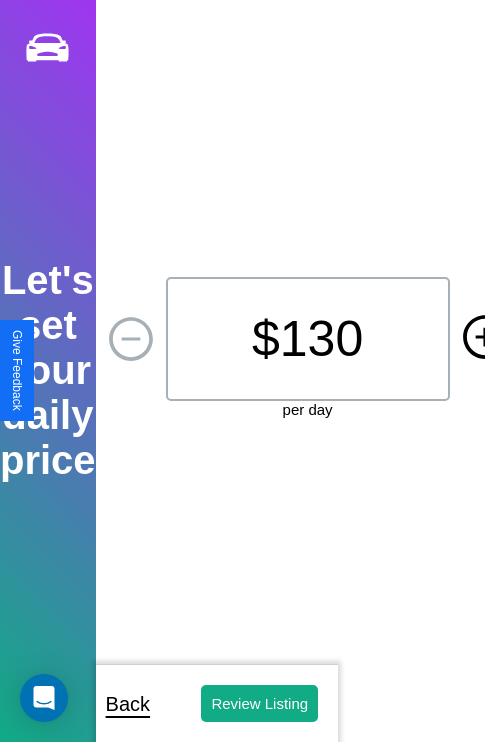 click 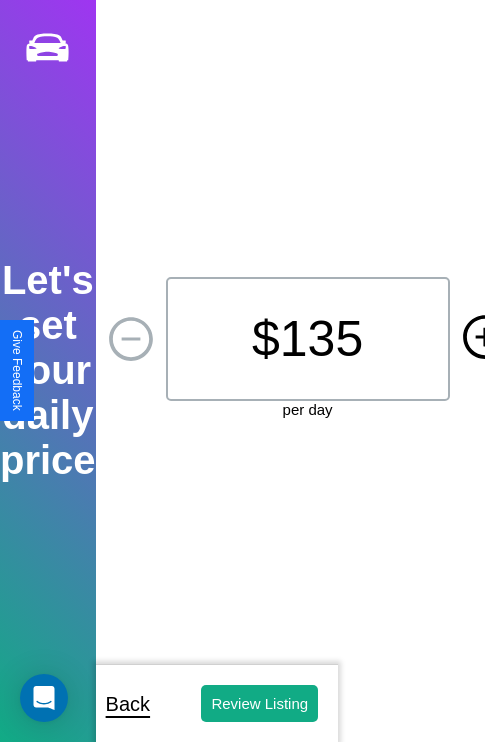 click 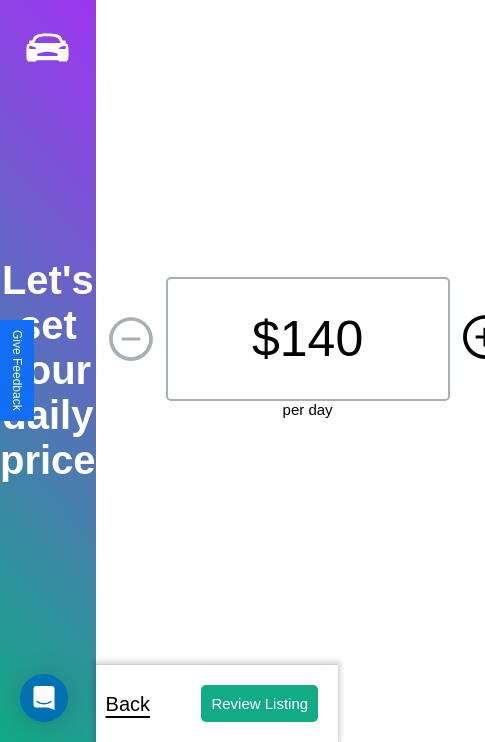 click 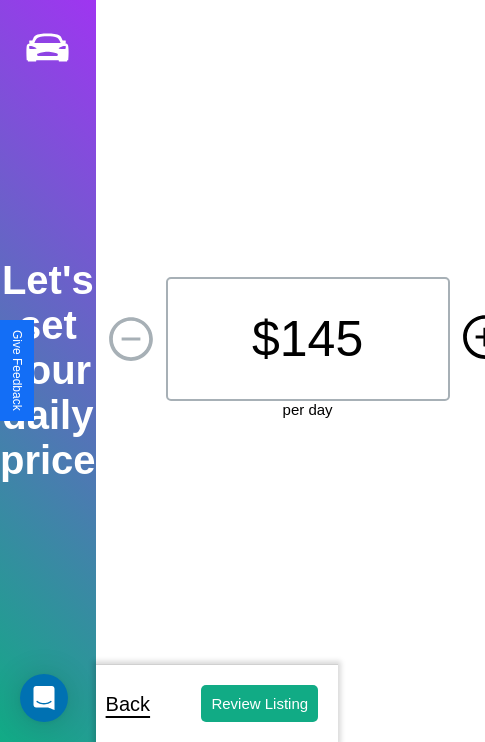 click 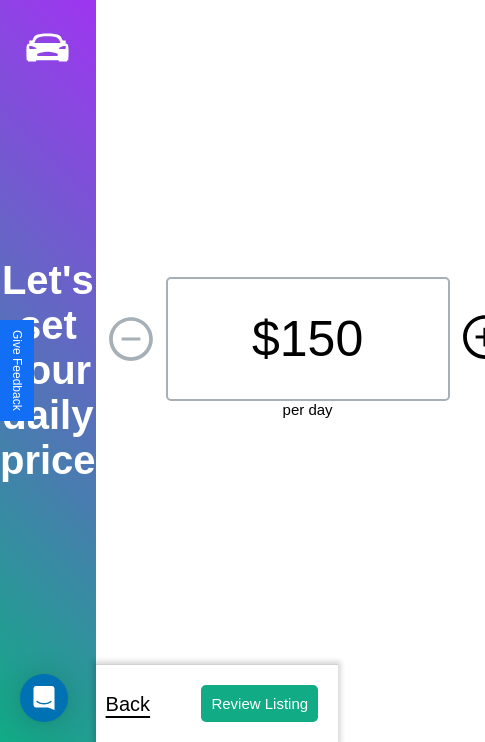 click 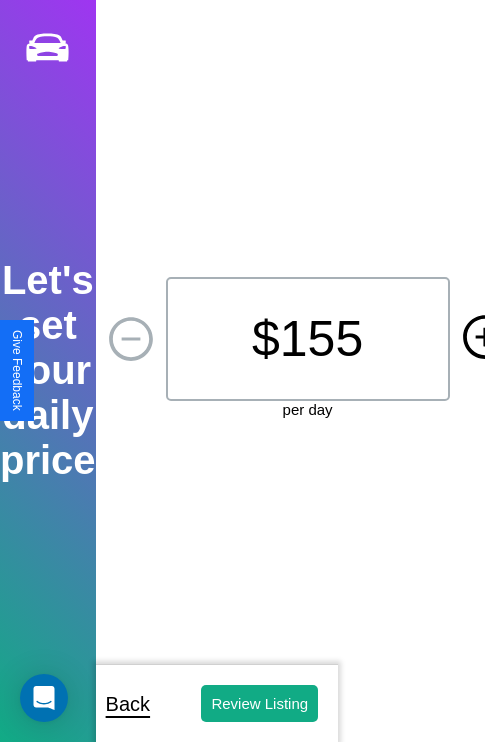 click 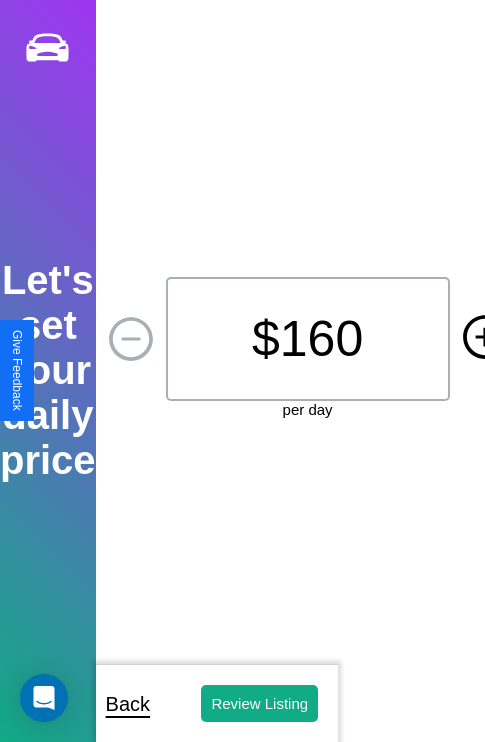 click 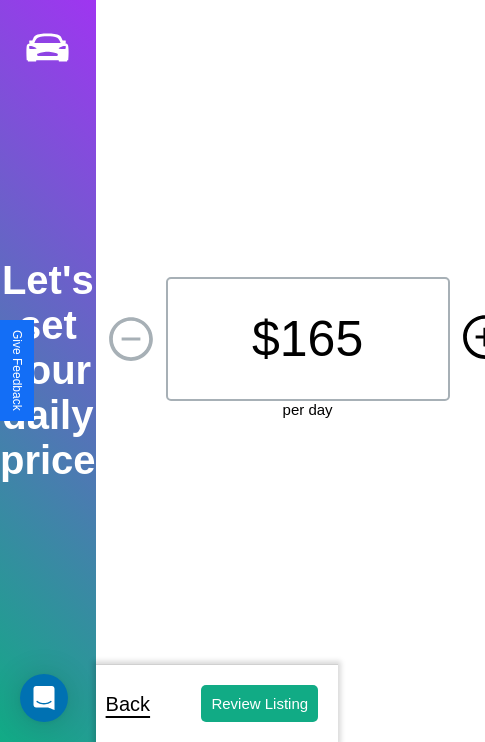 click 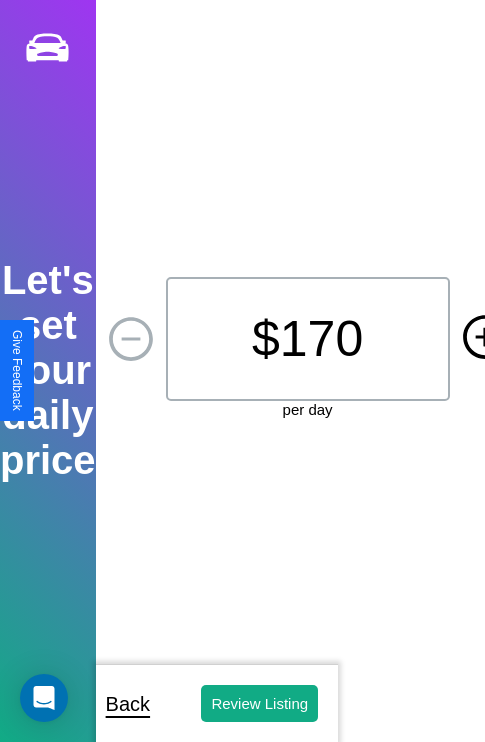 click 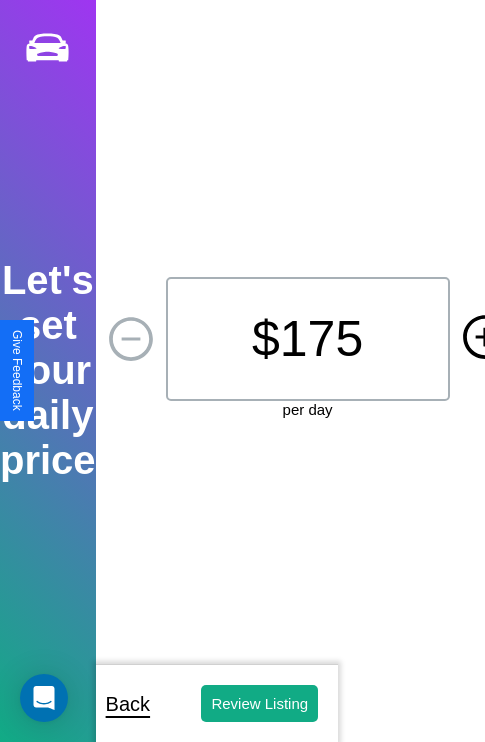 click 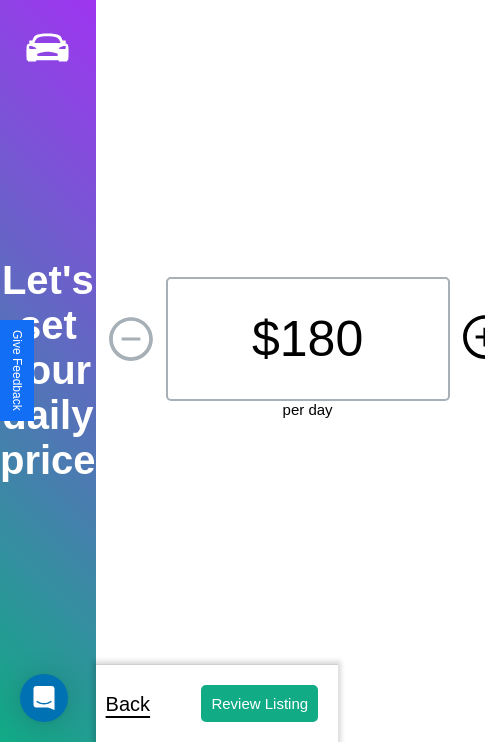 click 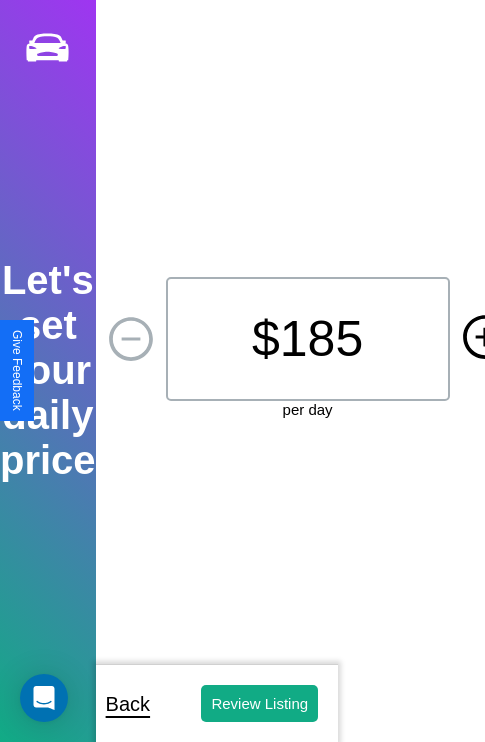 click 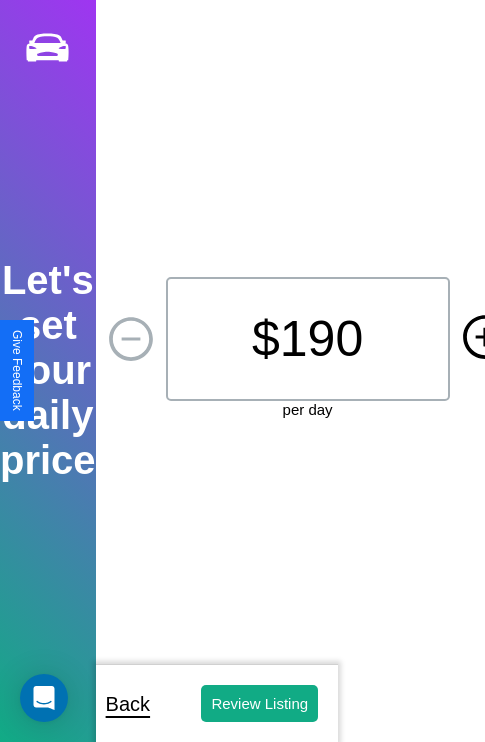 click 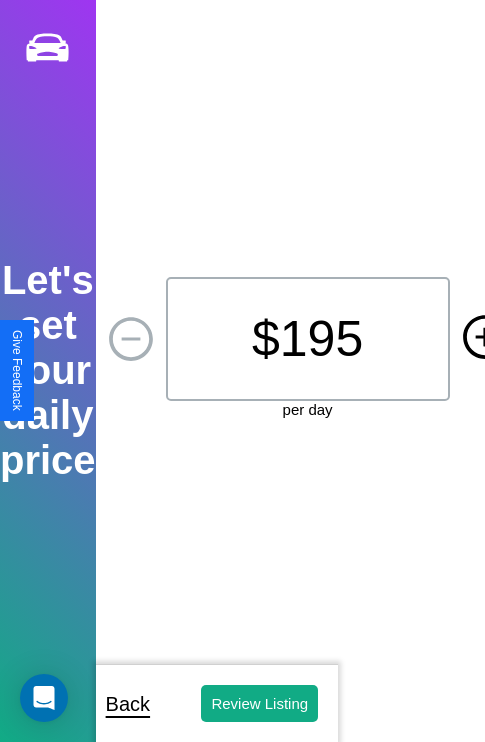 click 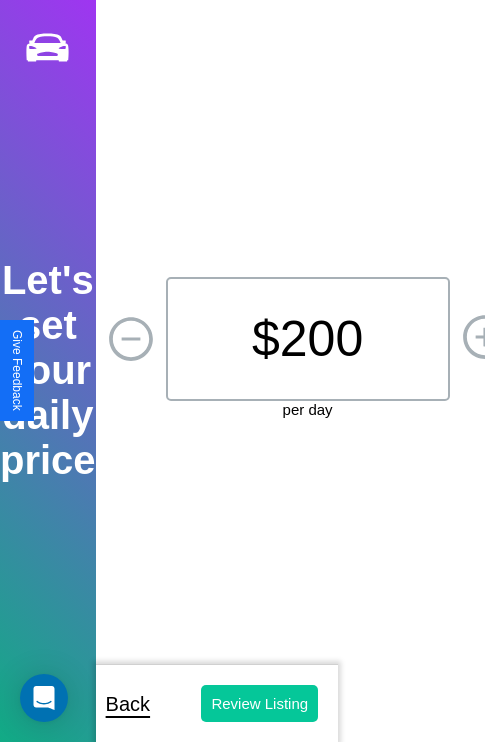 click on "Review Listing" at bounding box center (259, 703) 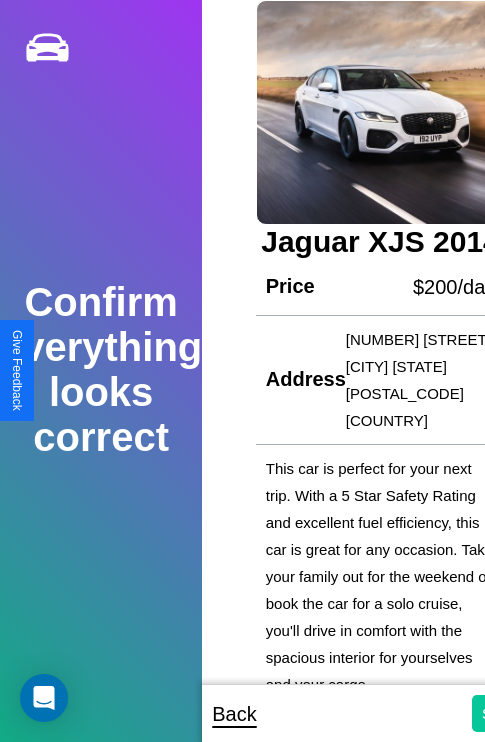 click on "Submit" at bounding box center (505, 713) 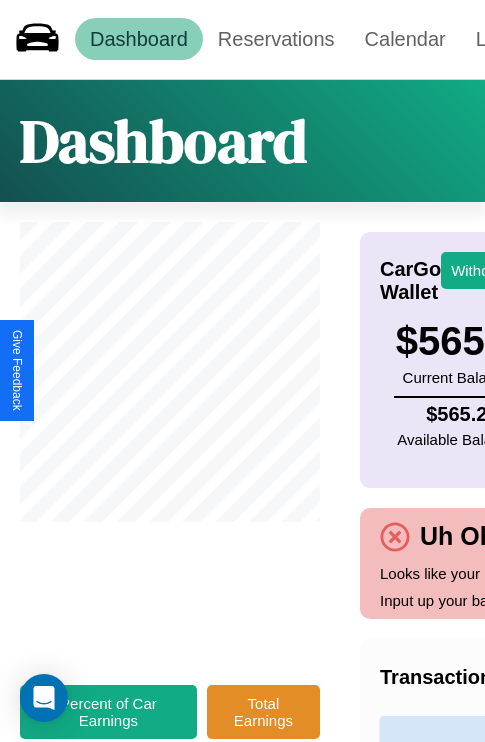 scroll, scrollTop: 0, scrollLeft: 235, axis: horizontal 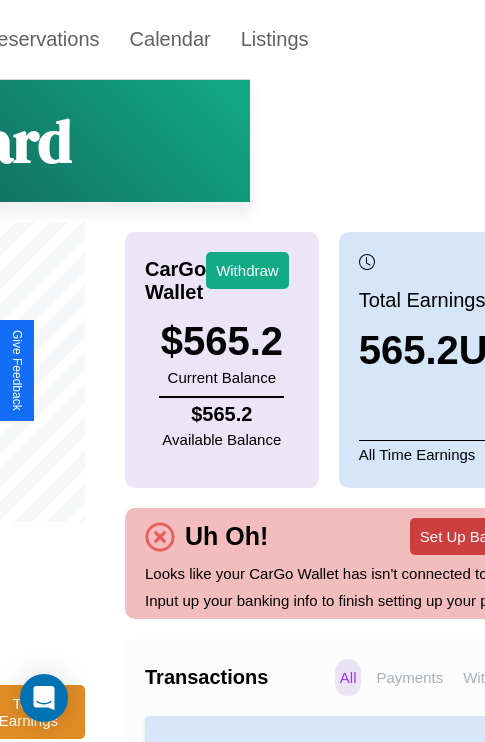 click on "Set Up Bank Info" at bounding box center (476, 536) 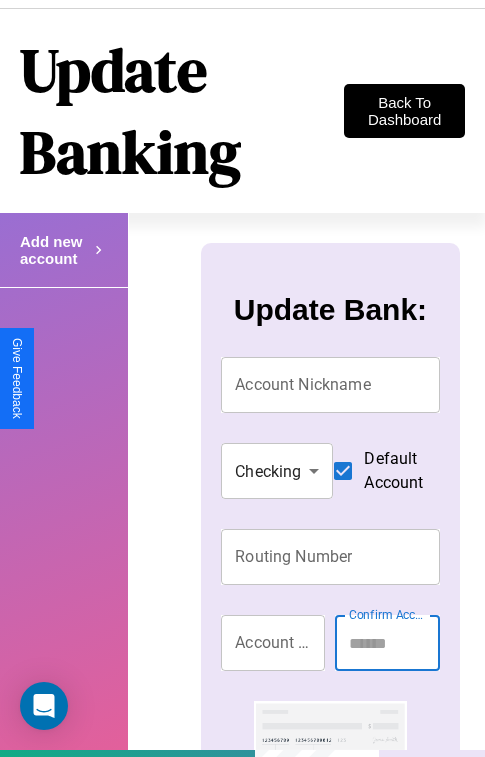scroll, scrollTop: 0, scrollLeft: 0, axis: both 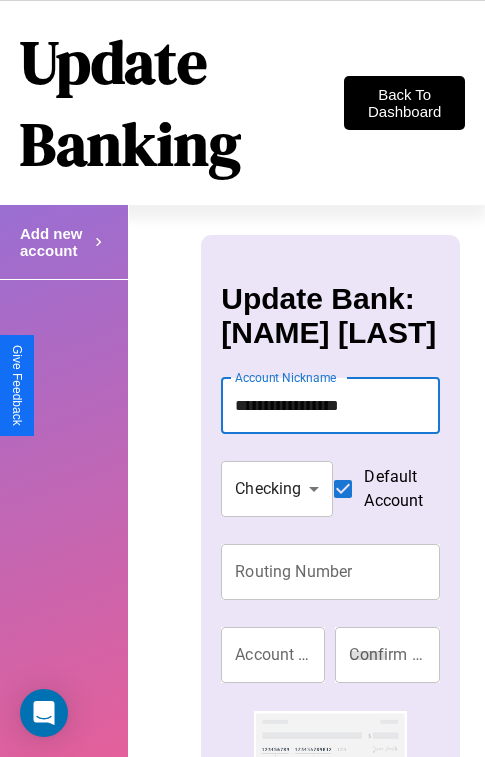 type on "**********" 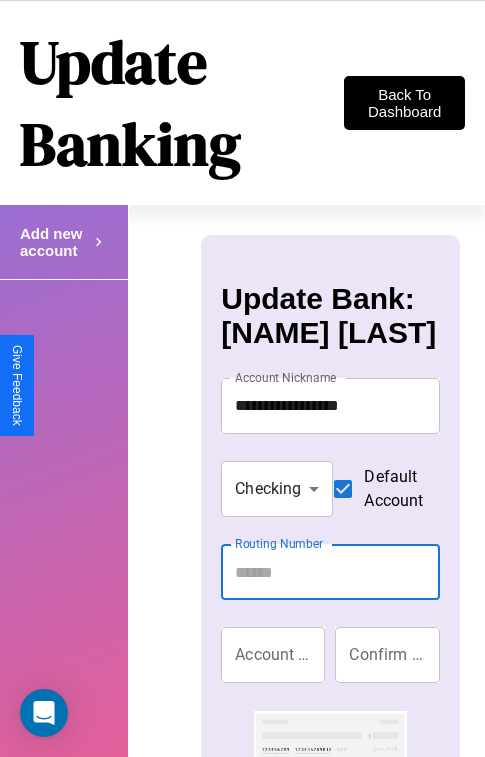 click on "Routing Number" at bounding box center (330, 572) 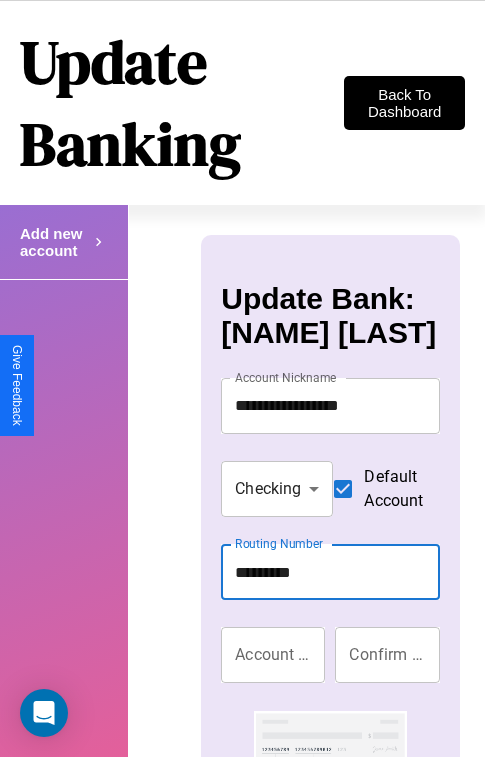 type on "*********" 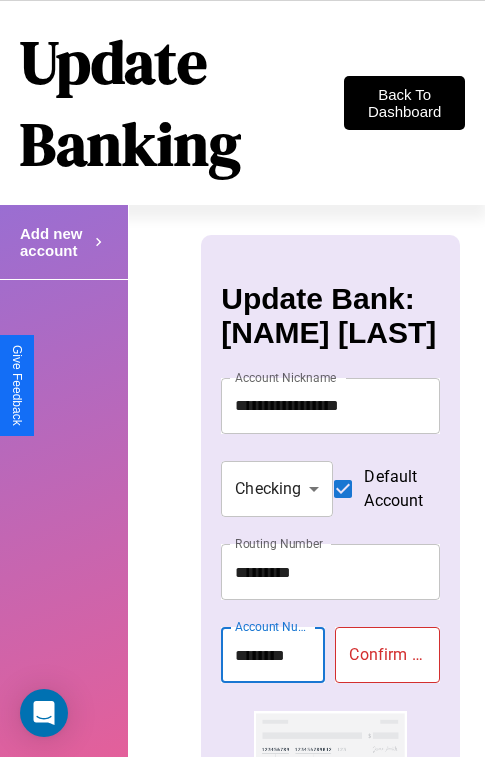 type on "********" 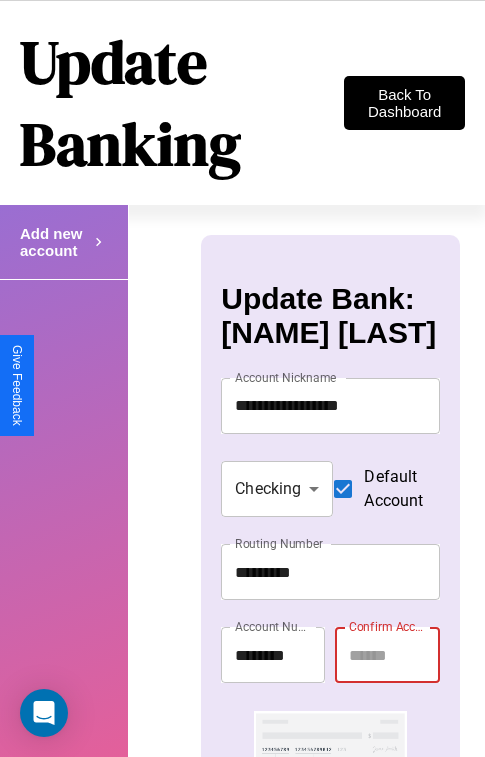click on "Confirm Account Number" at bounding box center [387, 655] 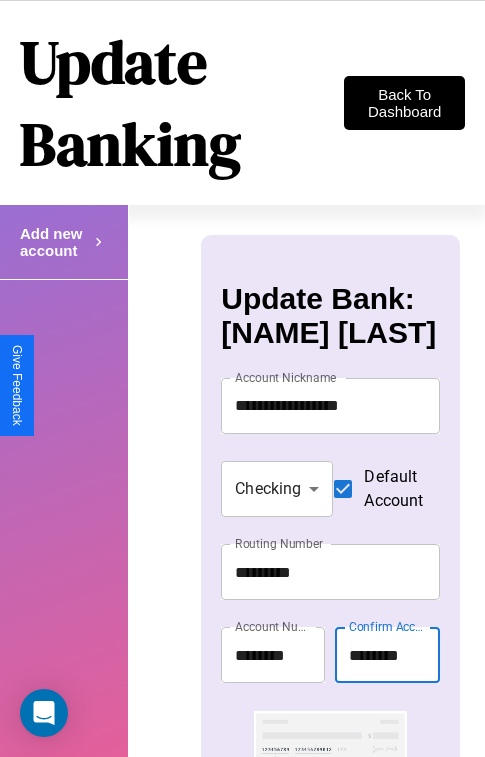 type on "********" 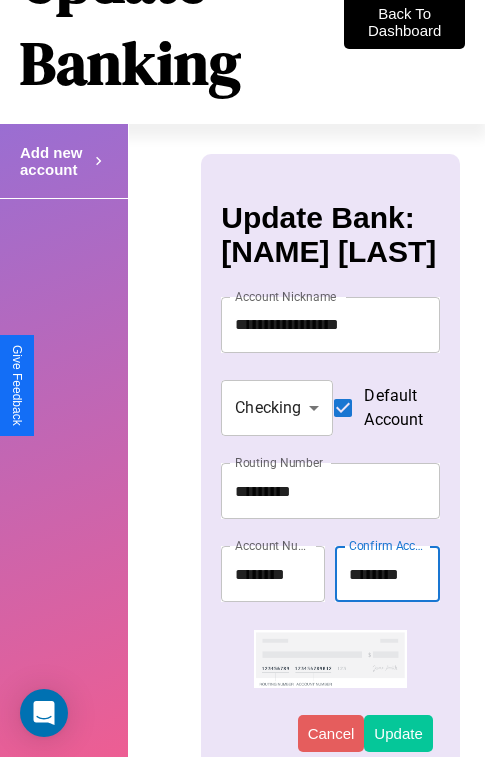 click on "Update" at bounding box center [398, 733] 